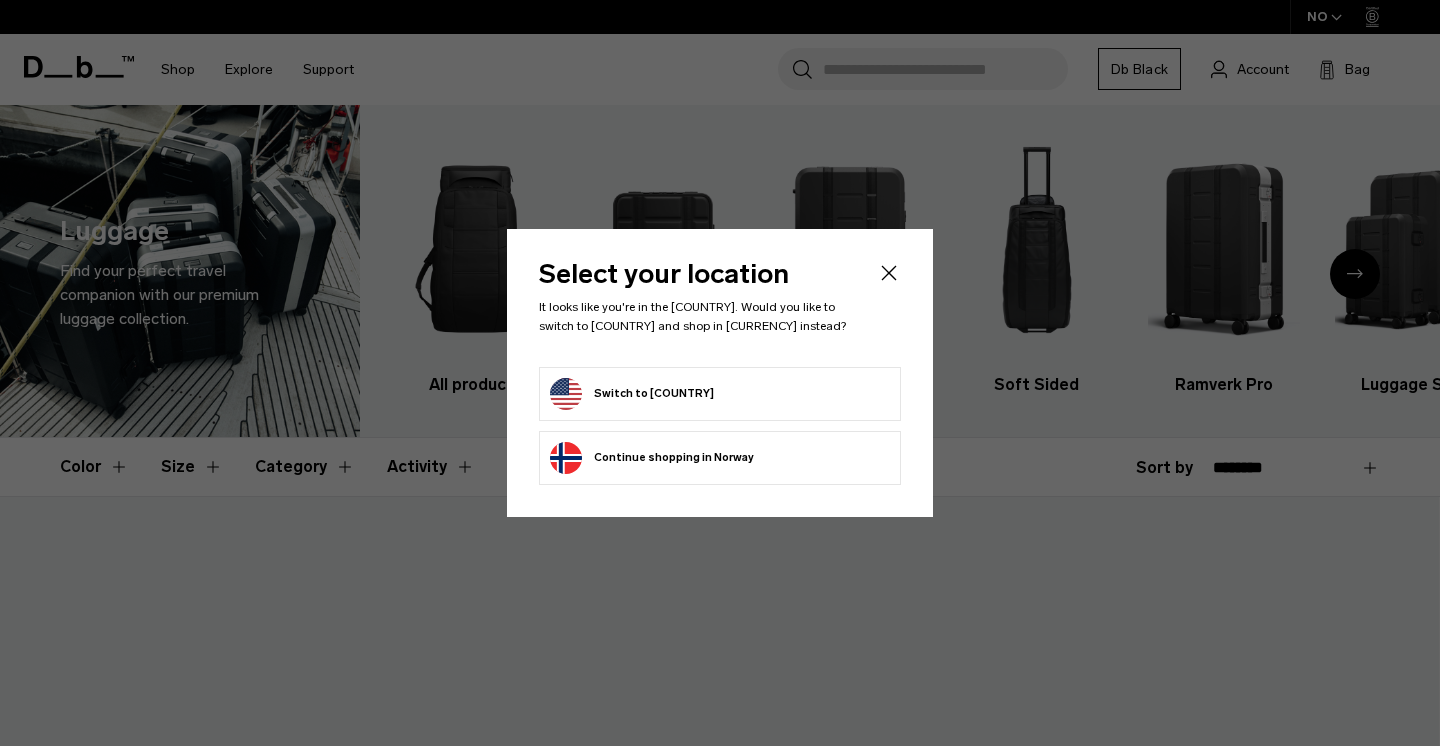 scroll, scrollTop: 0, scrollLeft: 0, axis: both 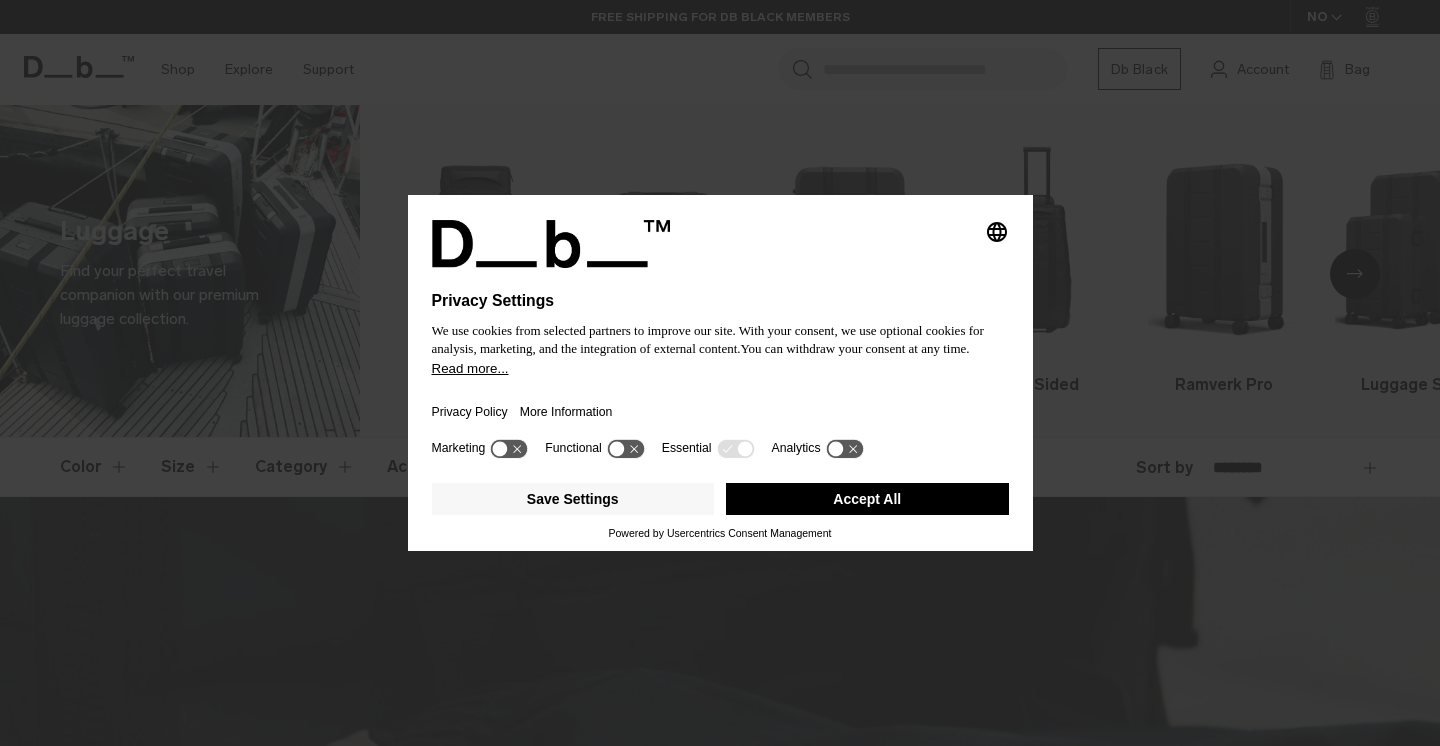 click on "Accept All" at bounding box center (867, 499) 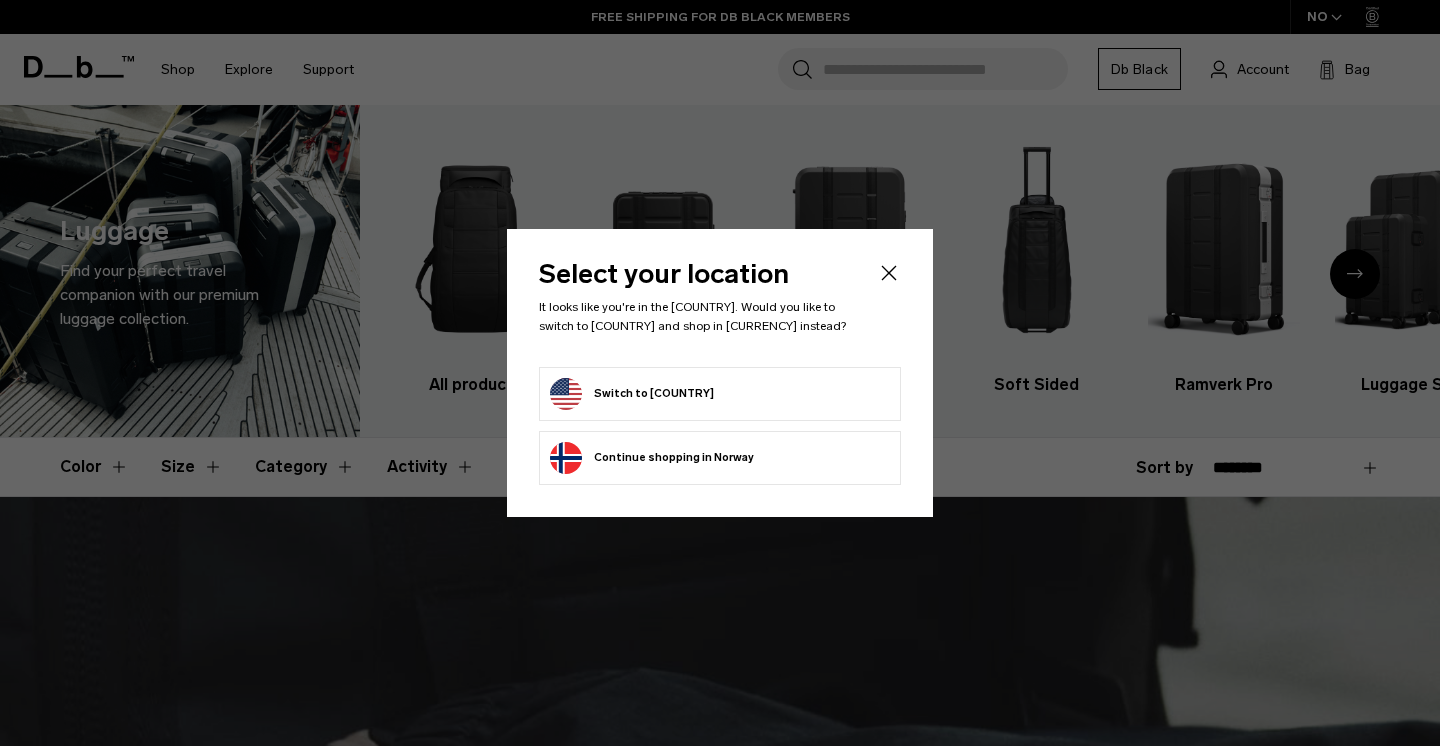 click on "Switch to United States" at bounding box center [720, 394] 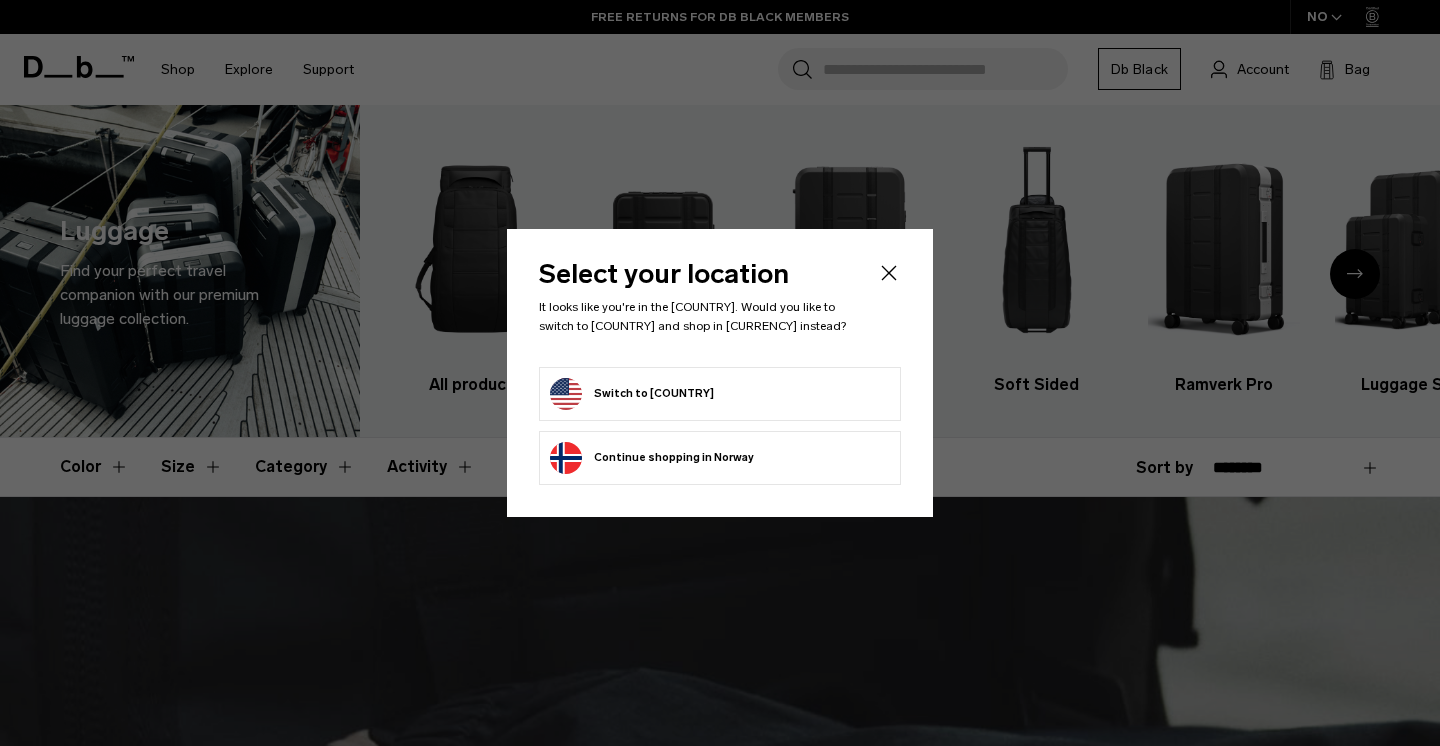 click on "Switch to United States" at bounding box center [632, 394] 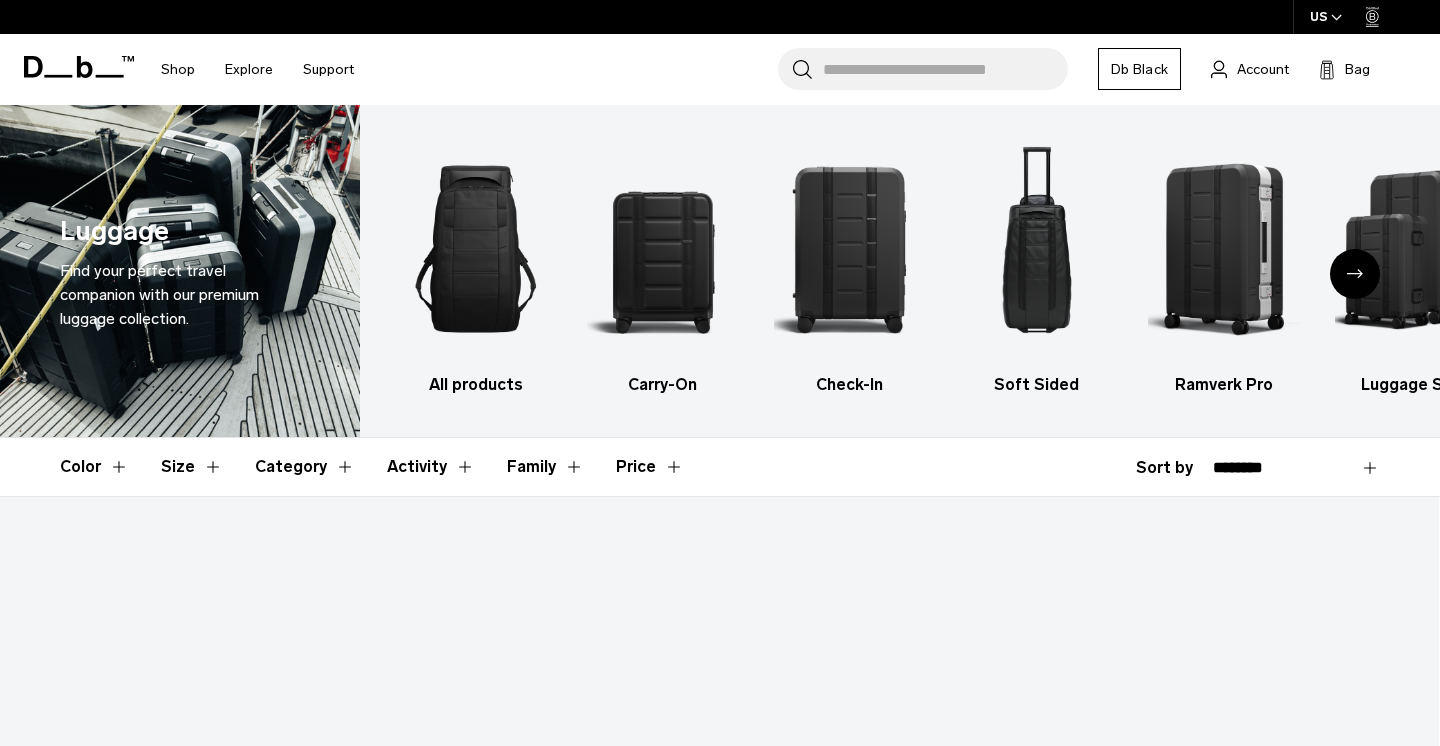 scroll, scrollTop: 0, scrollLeft: 0, axis: both 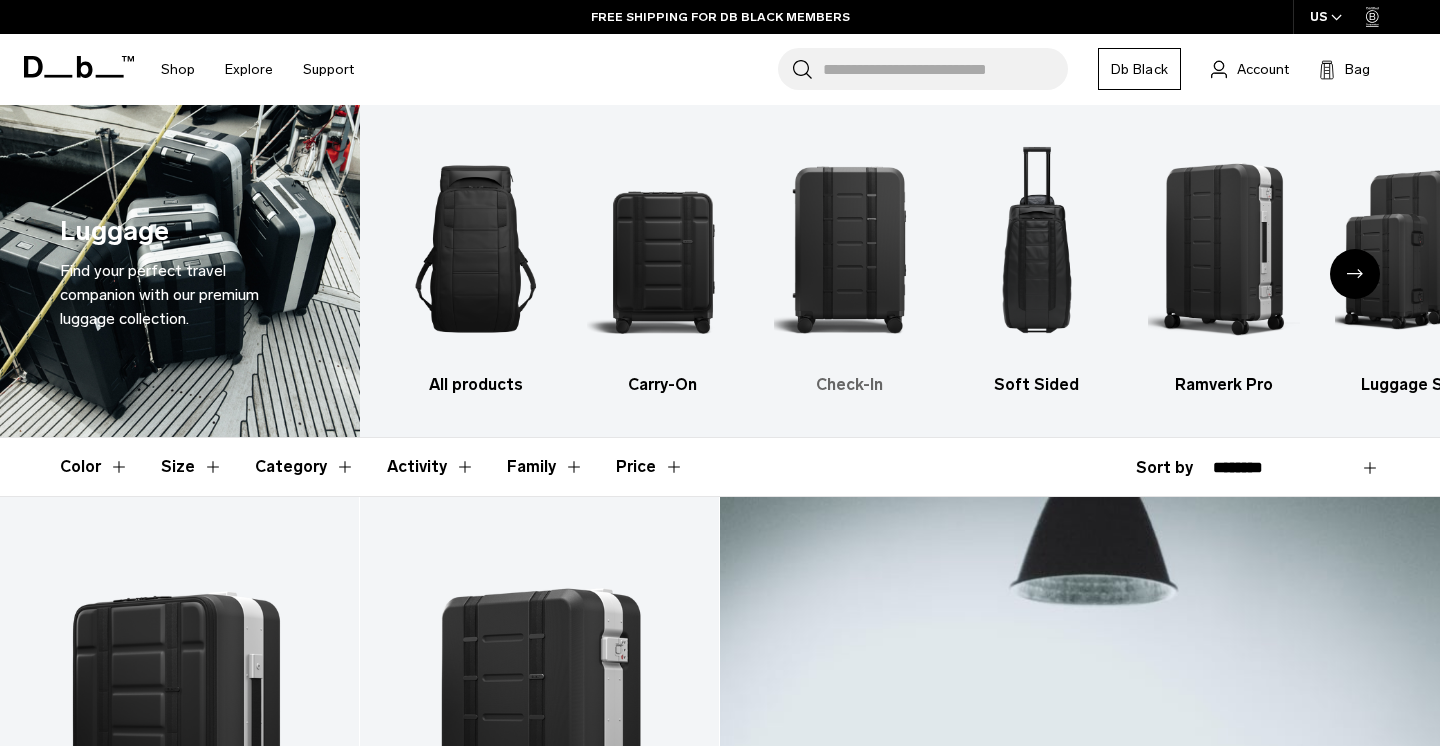 click at bounding box center [850, 249] 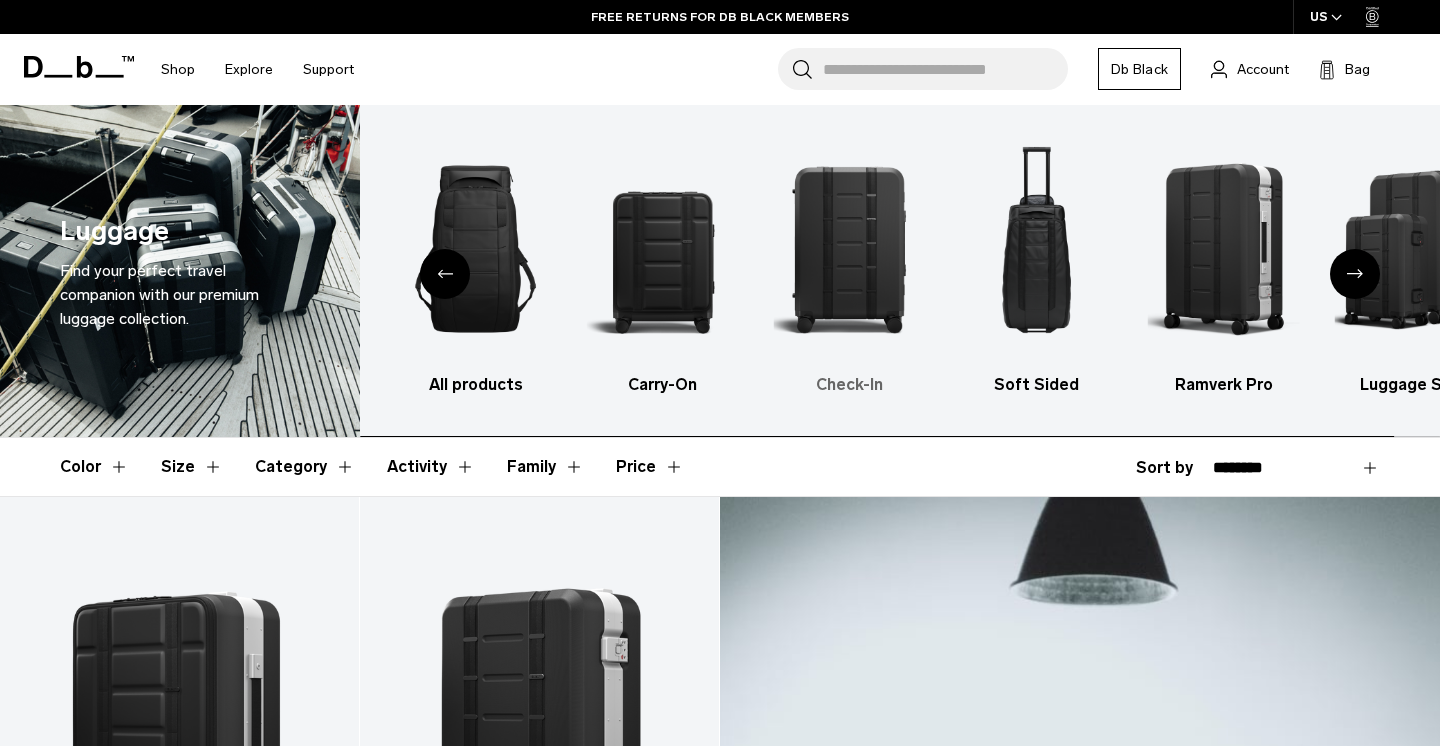 click at bounding box center (850, 249) 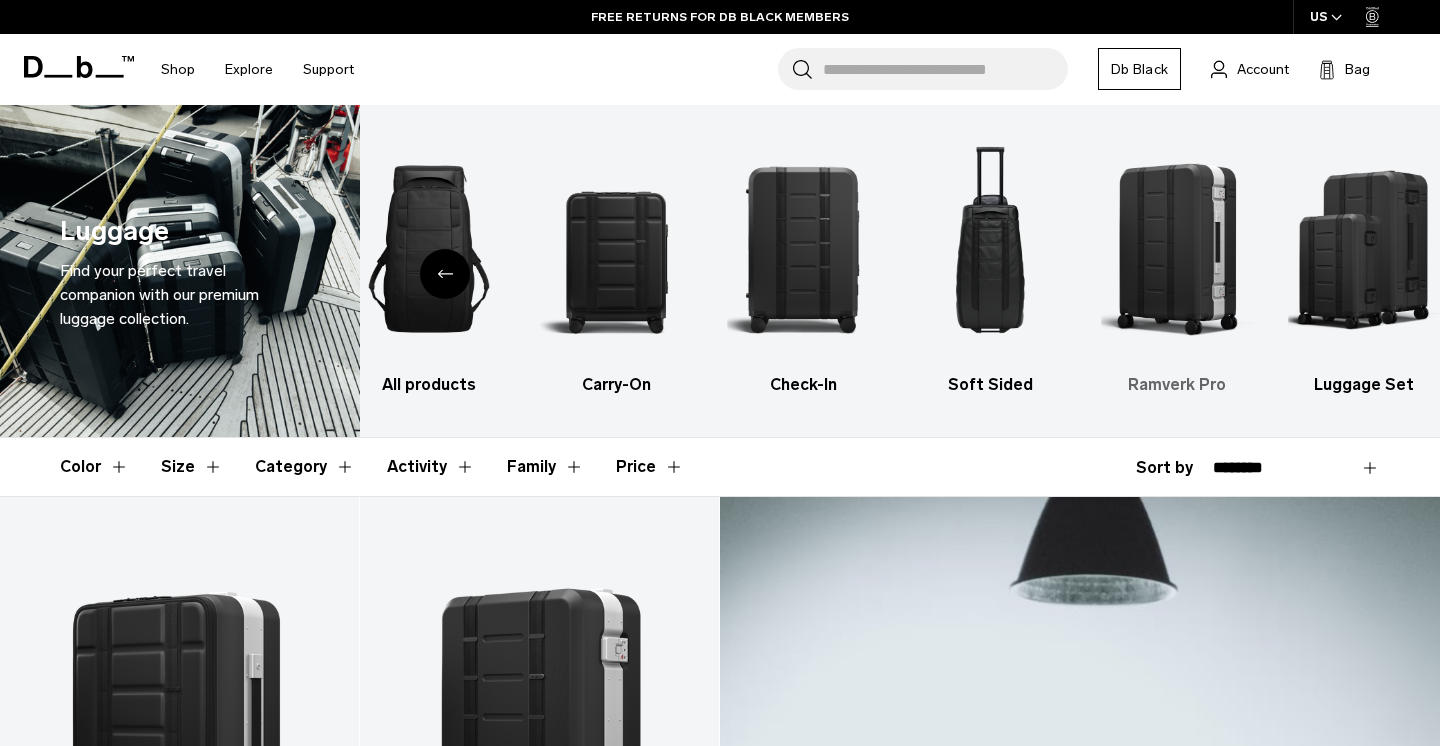 click at bounding box center (1177, 249) 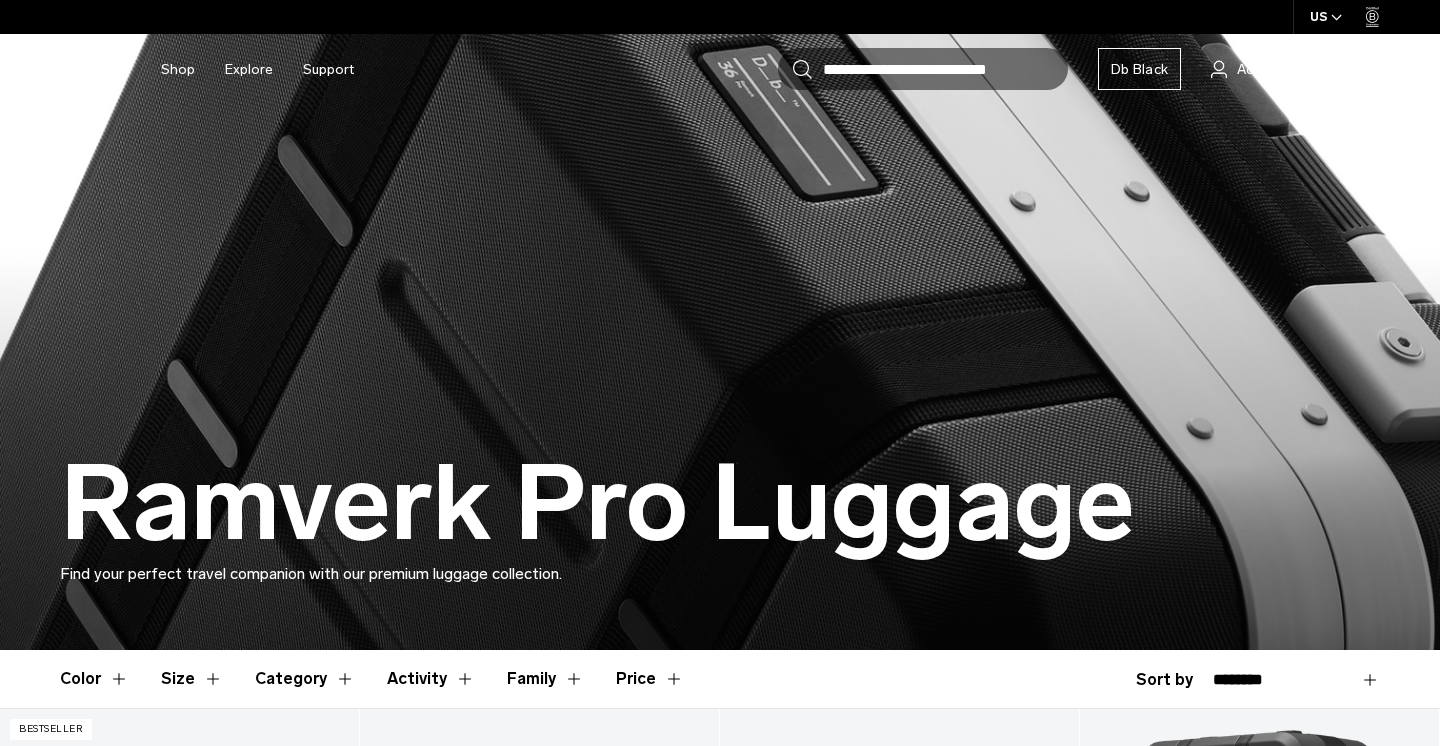 scroll, scrollTop: 0, scrollLeft: 0, axis: both 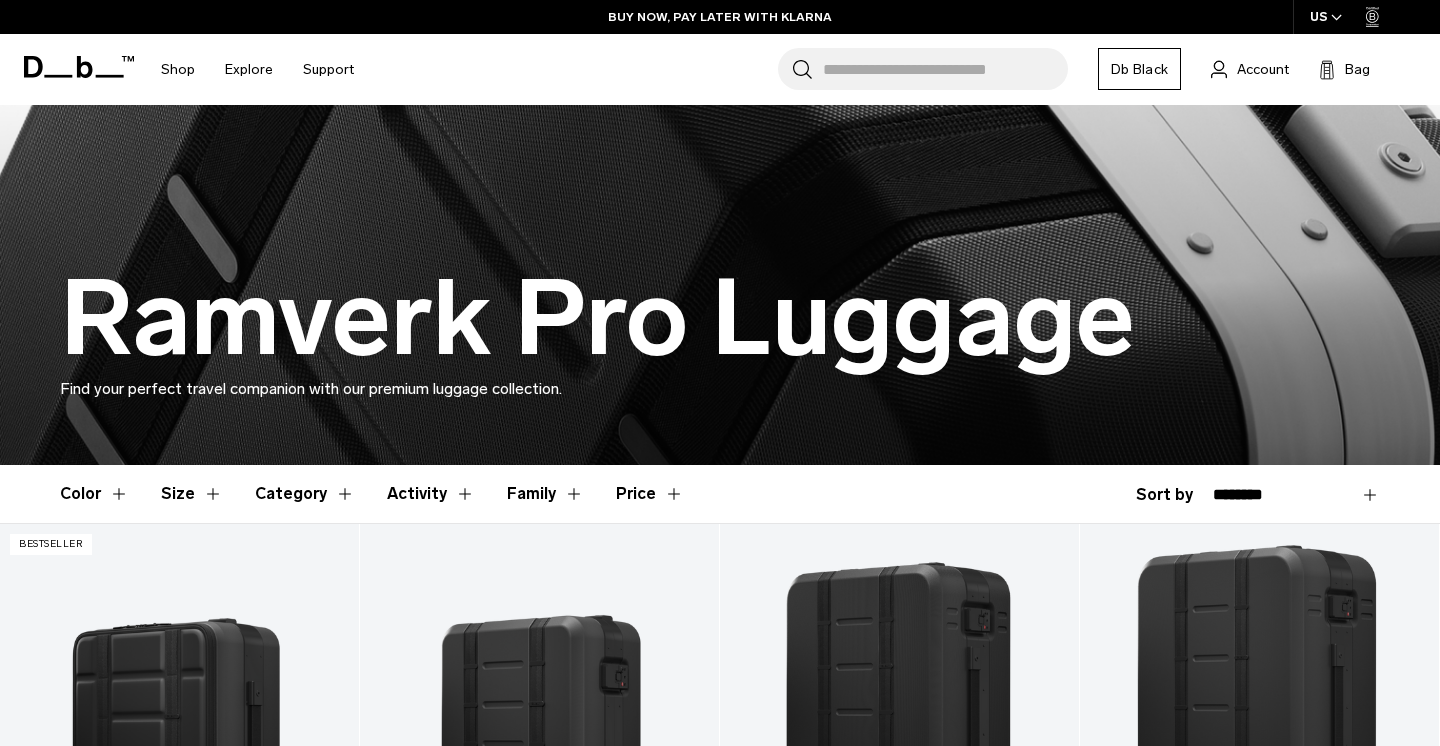 click on "Size" at bounding box center [192, 494] 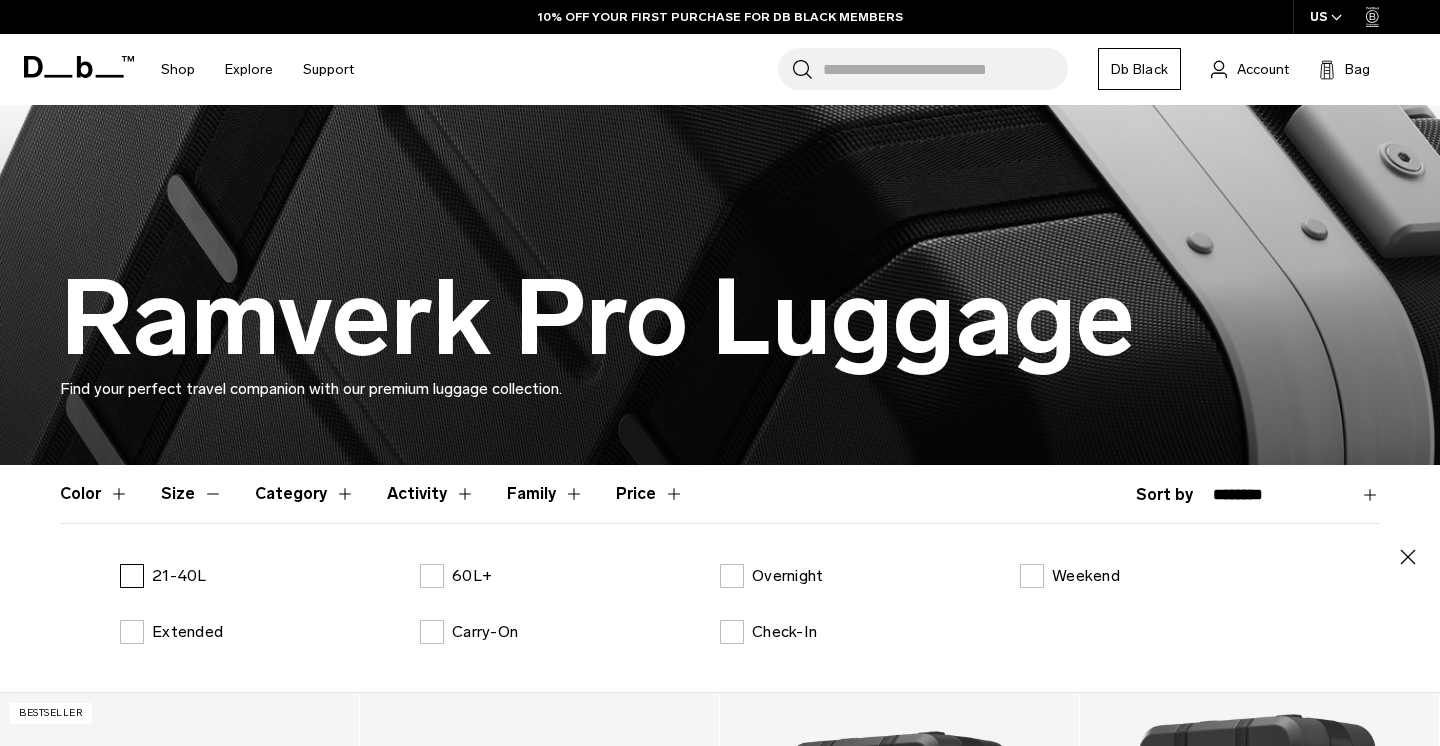 click on "21-40L" at bounding box center (163, 576) 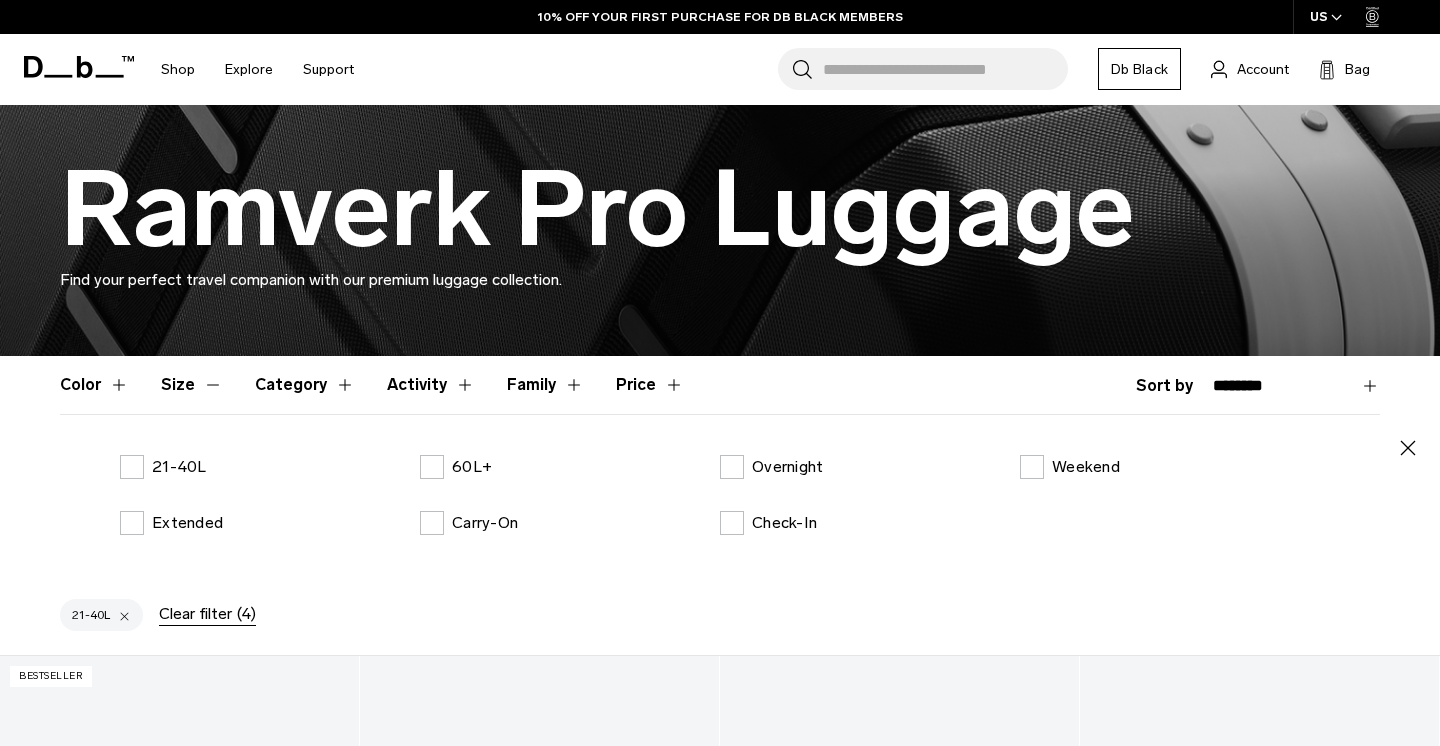 scroll, scrollTop: 275, scrollLeft: 0, axis: vertical 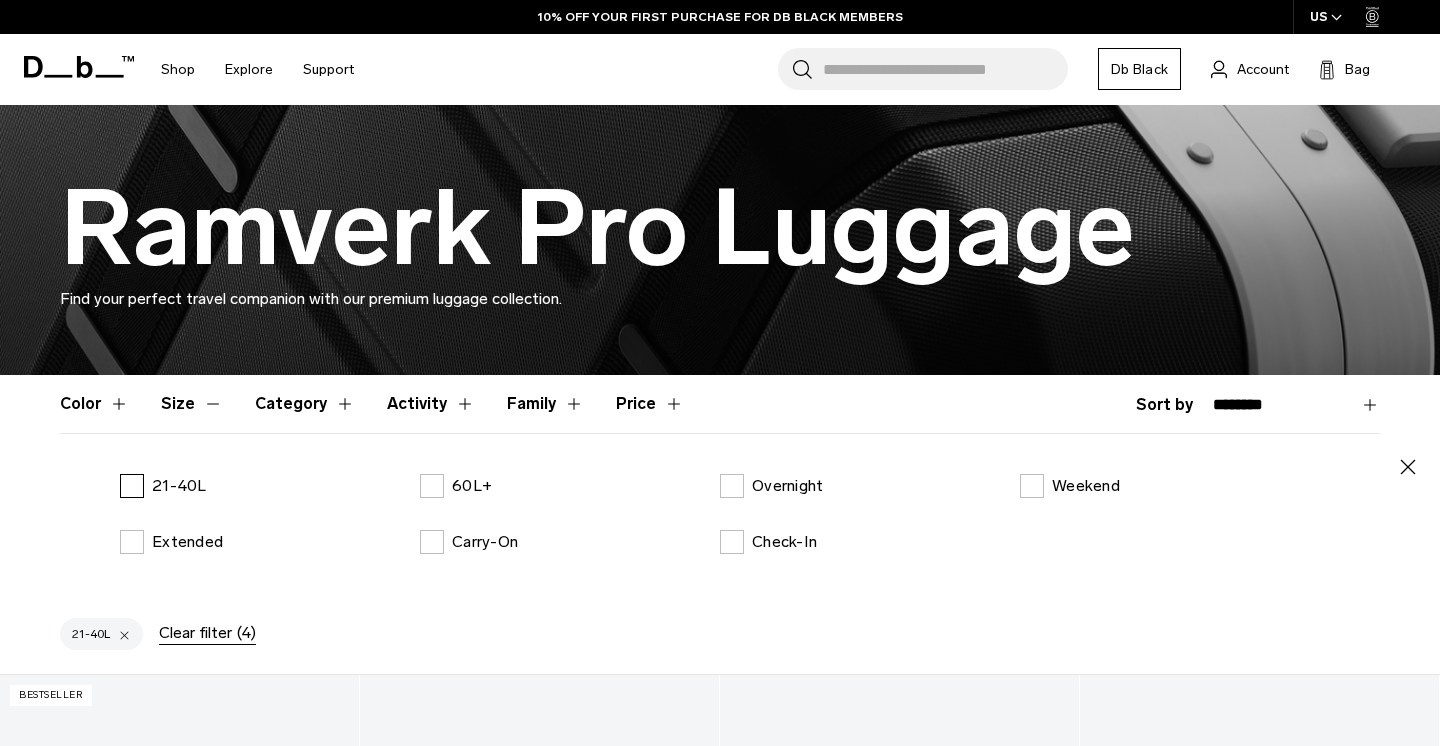 click on "21-40L" at bounding box center [163, 486] 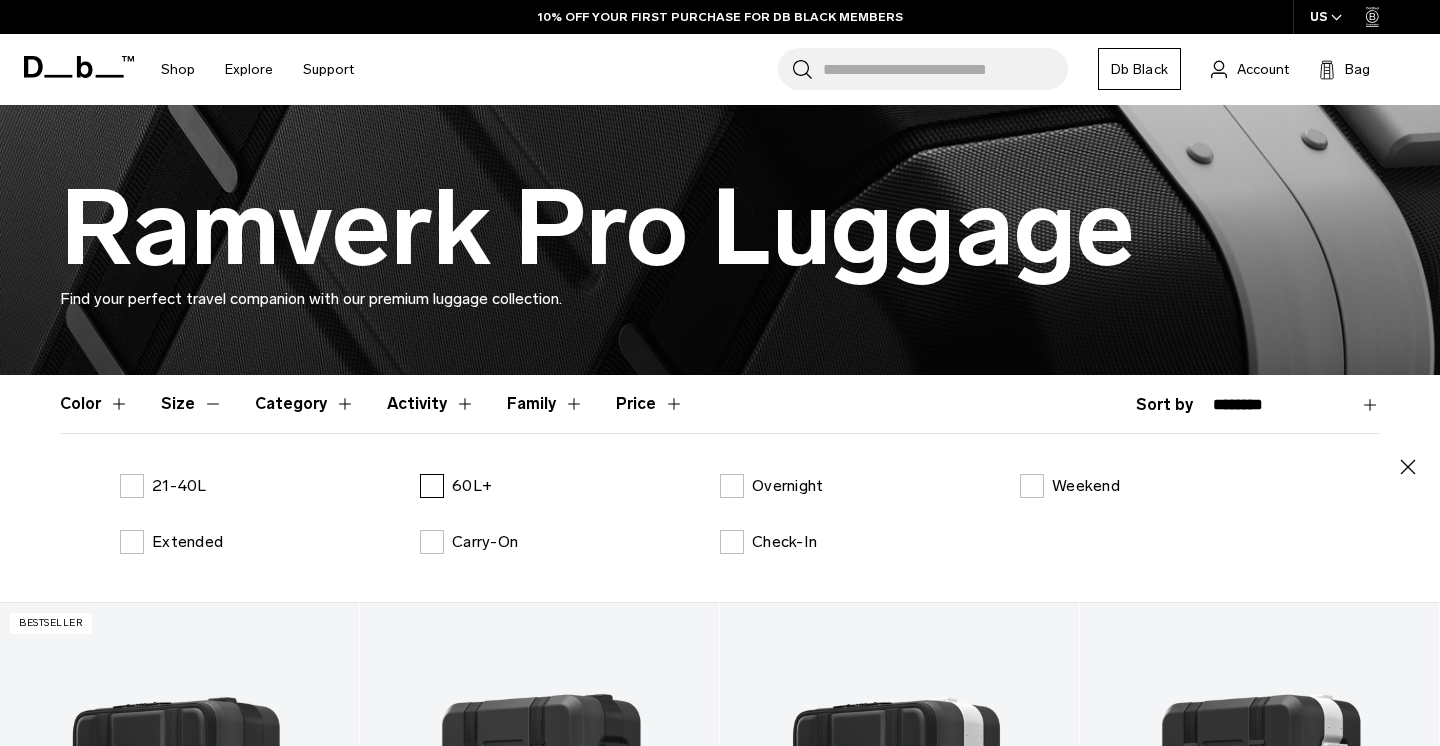 click on "60L+" at bounding box center [456, 486] 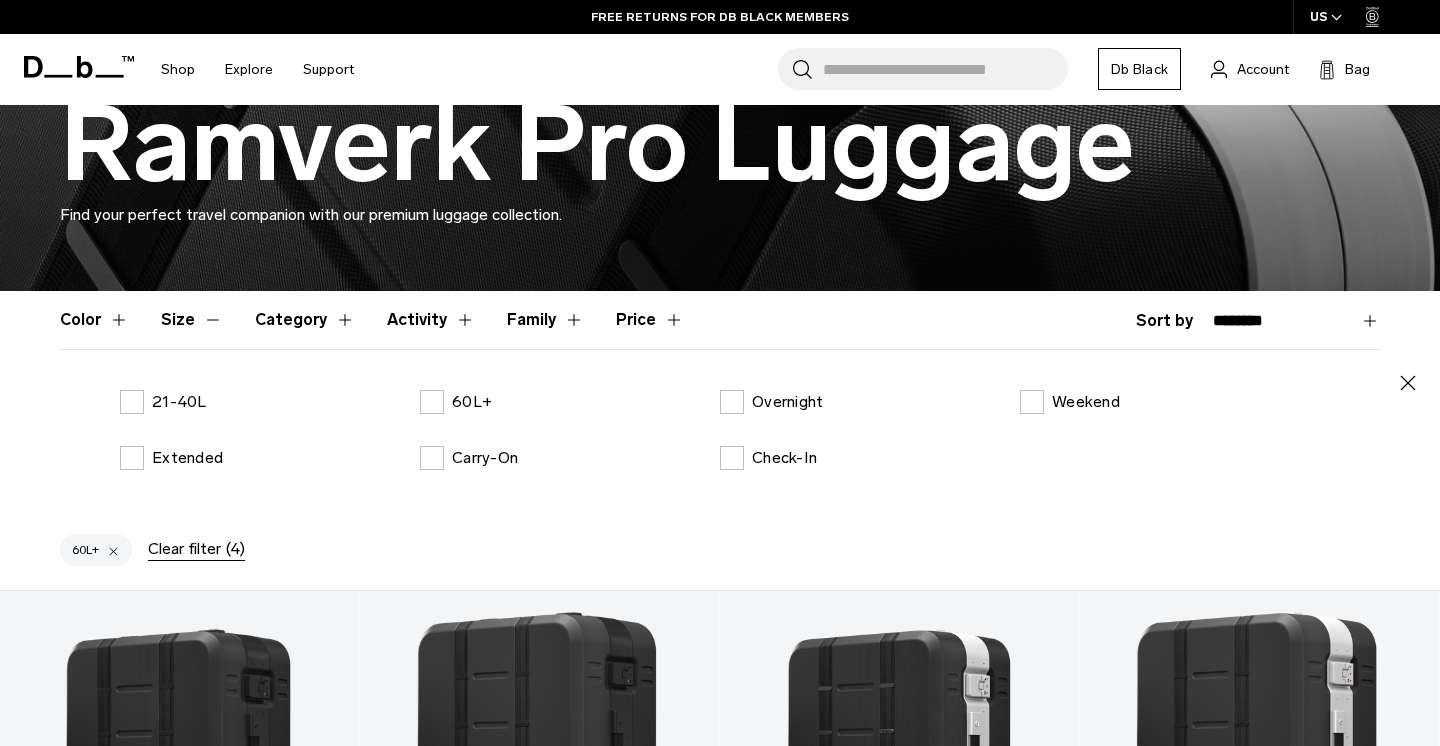 scroll, scrollTop: 353, scrollLeft: 0, axis: vertical 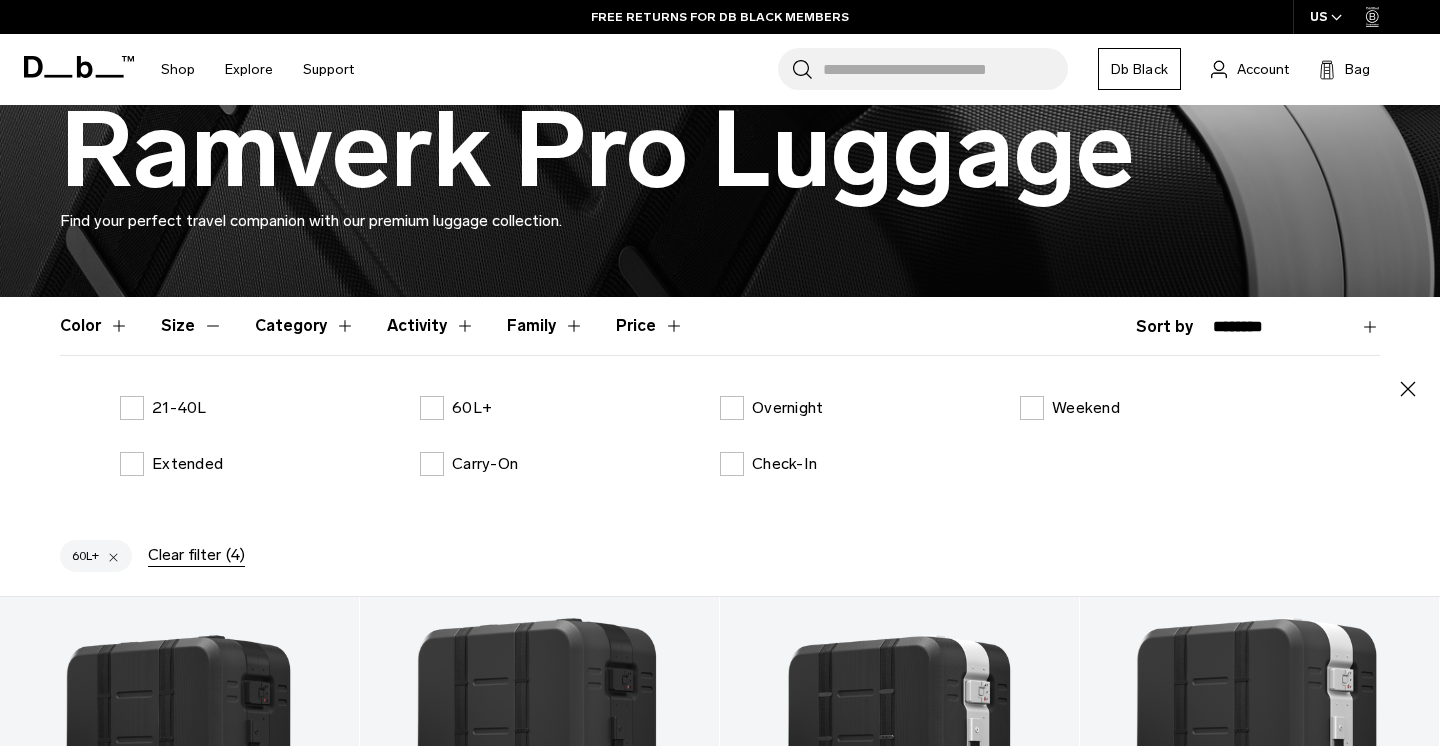 click on "Category" at bounding box center [305, 326] 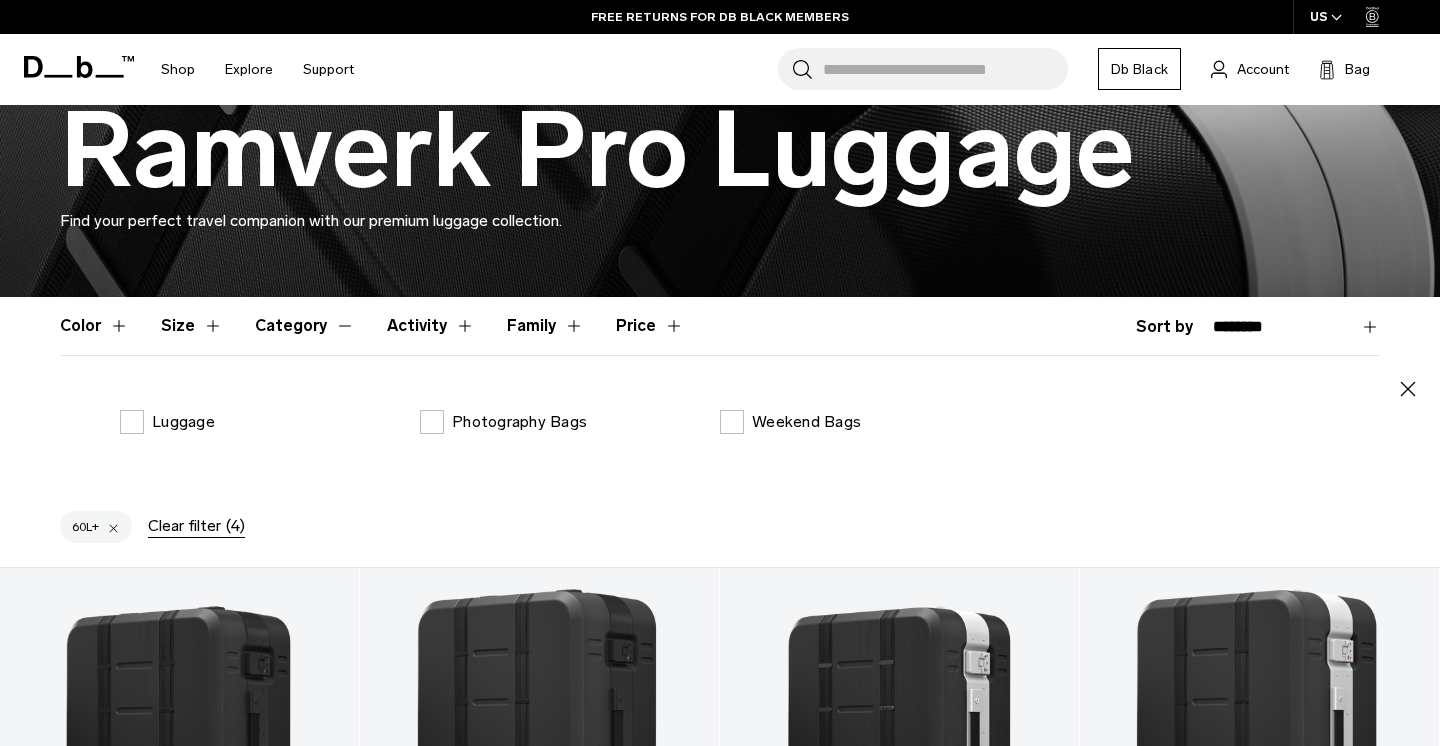 click on "Color
Size
Category
Activity
Family
Price" at bounding box center (720, 326) 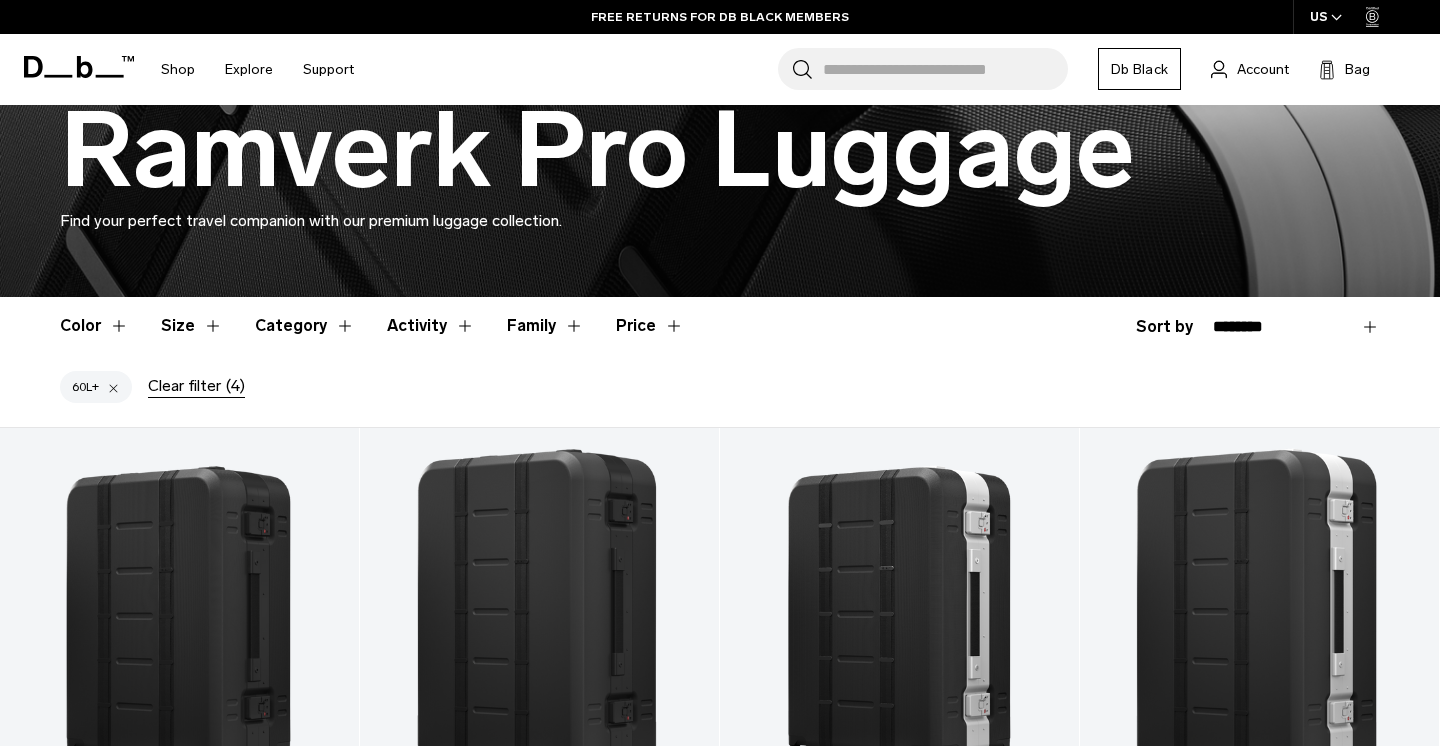 click on "60L+" at bounding box center [96, 387] 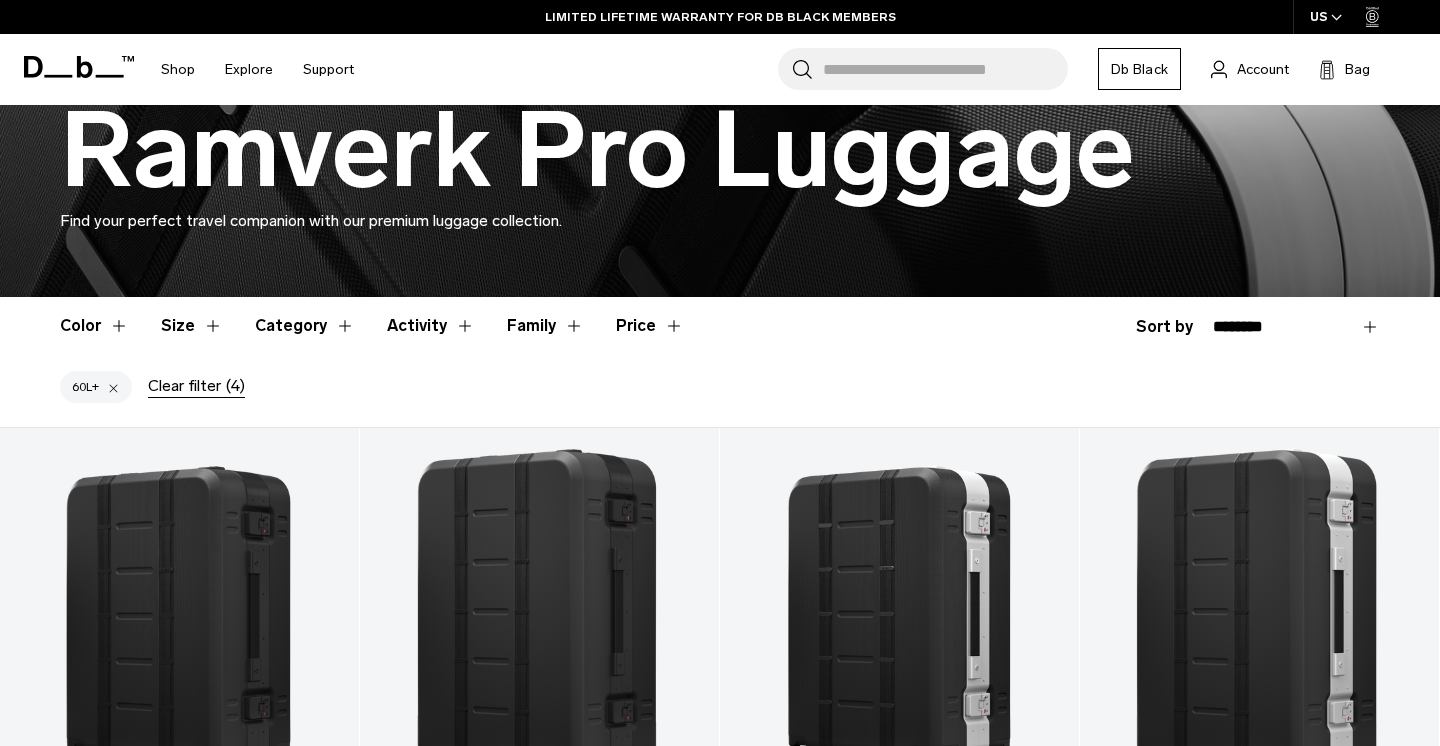 click at bounding box center [113, 387] 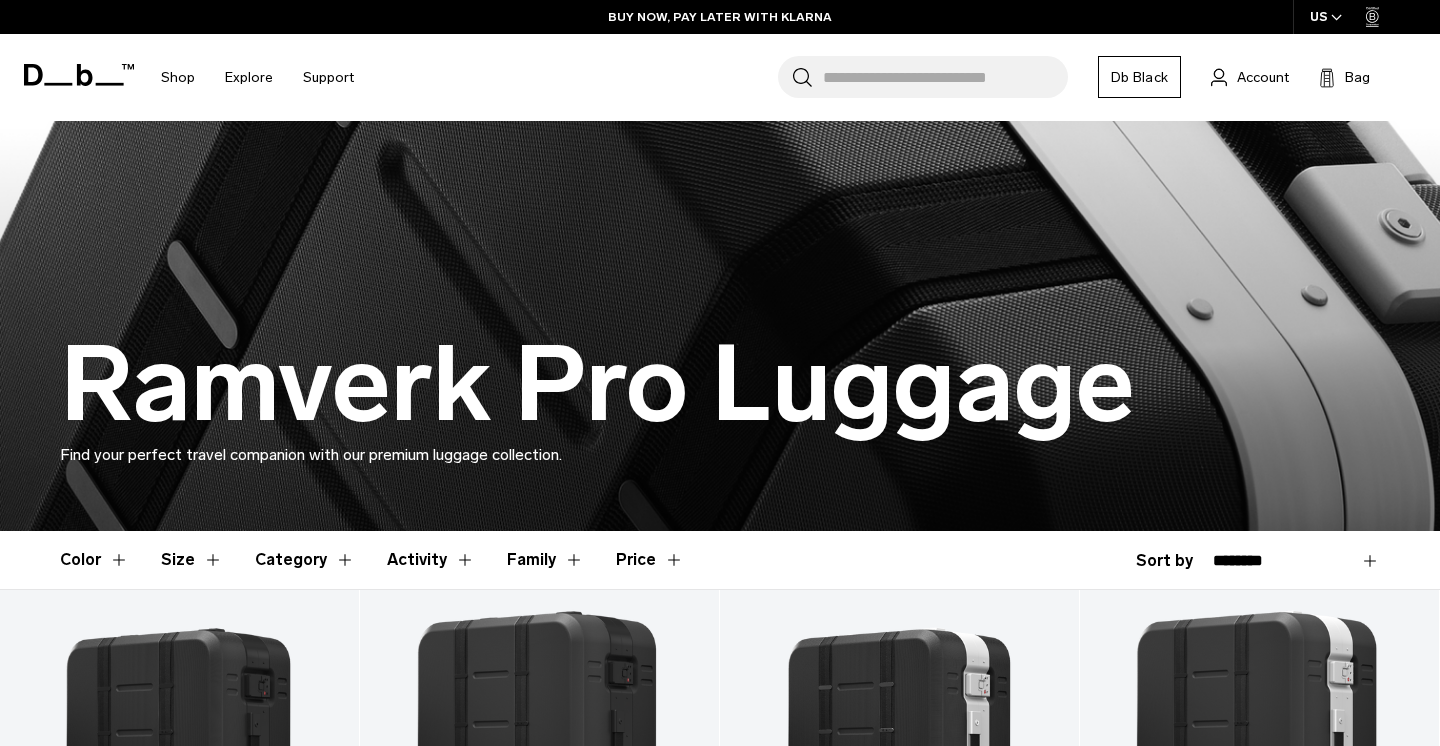 scroll, scrollTop: 120, scrollLeft: 0, axis: vertical 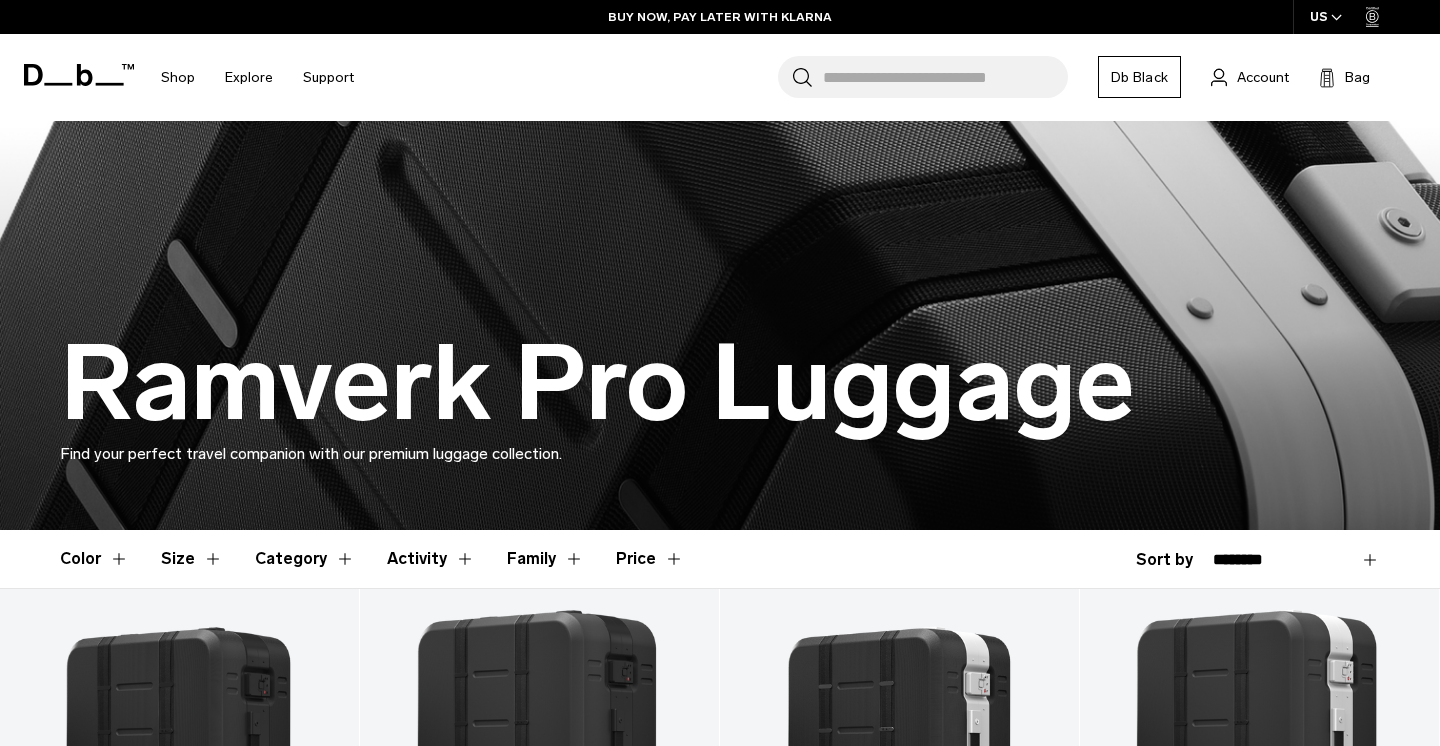 click on "Category" at bounding box center [305, 559] 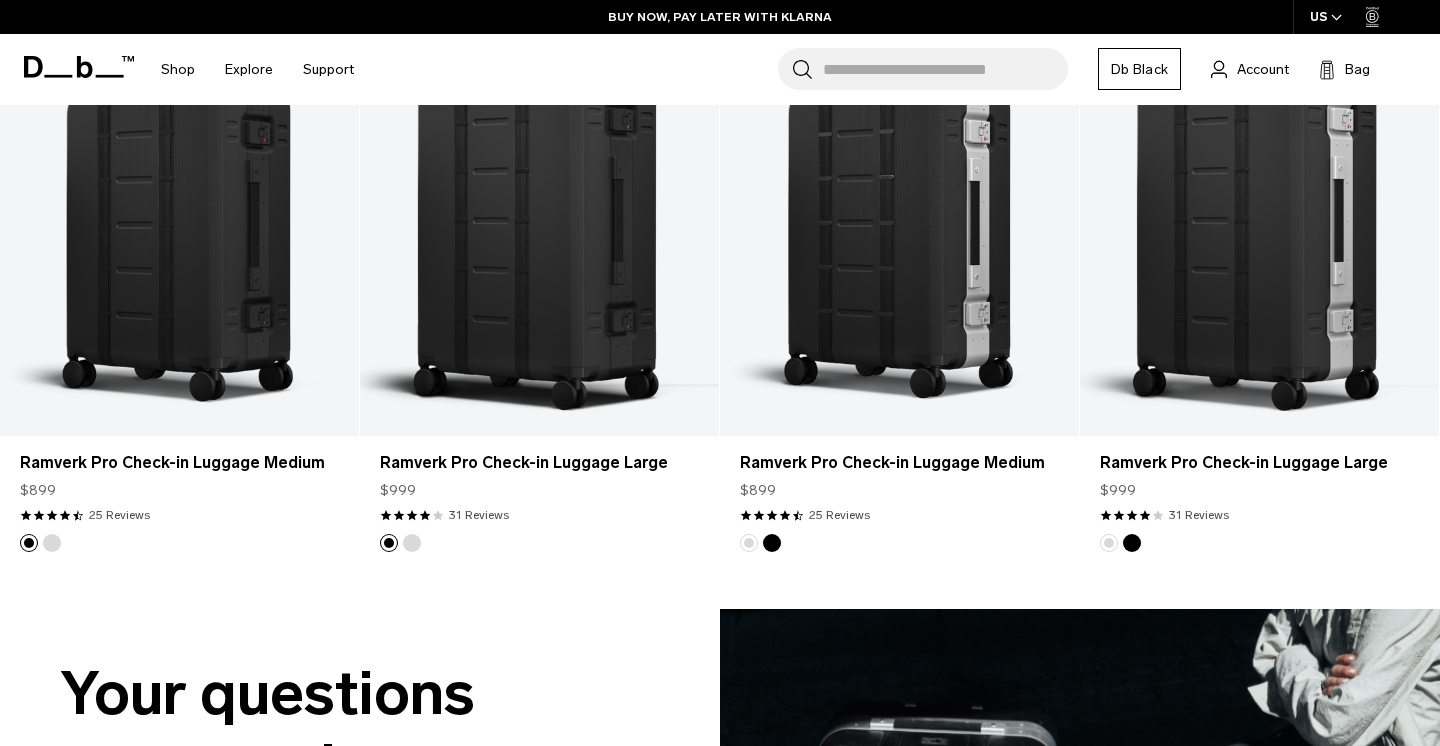 scroll, scrollTop: 0, scrollLeft: 0, axis: both 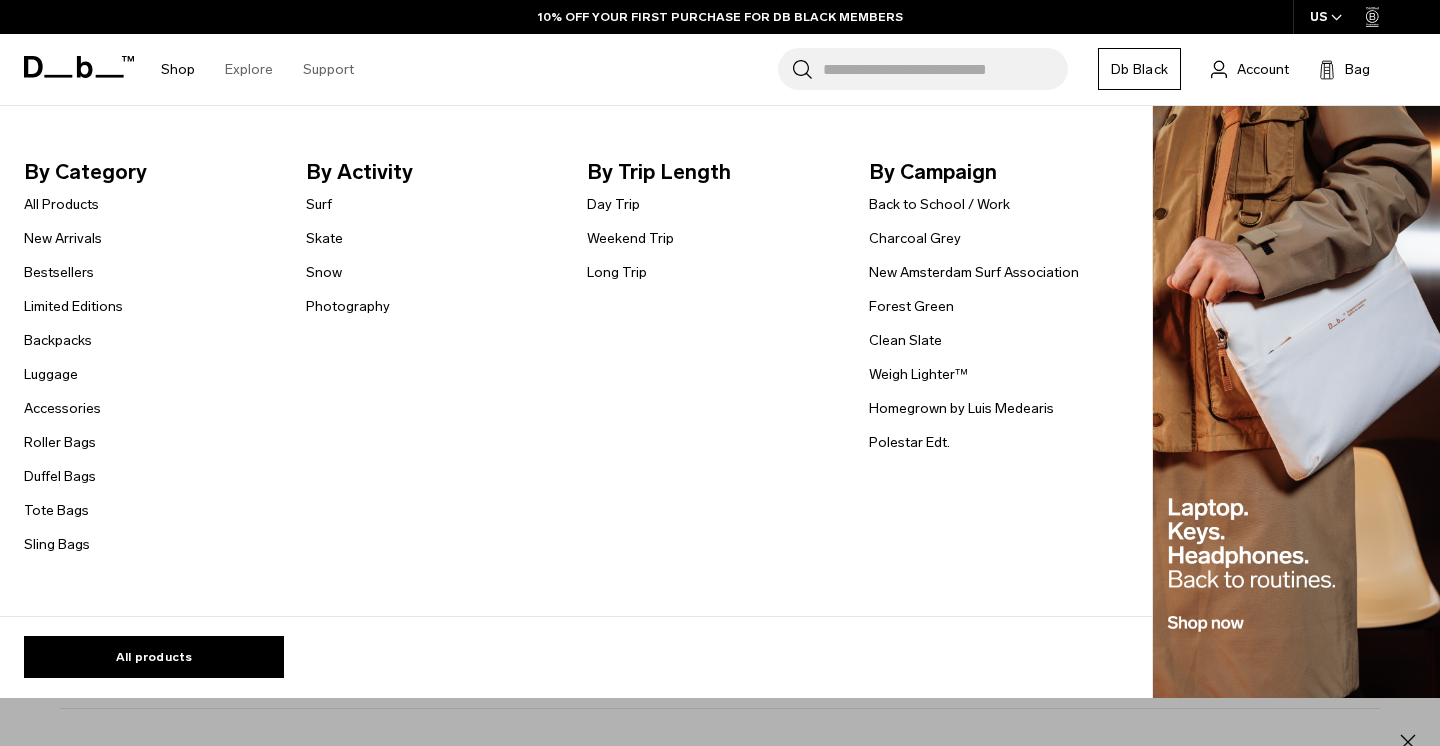 click on "Shop" at bounding box center (178, 69) 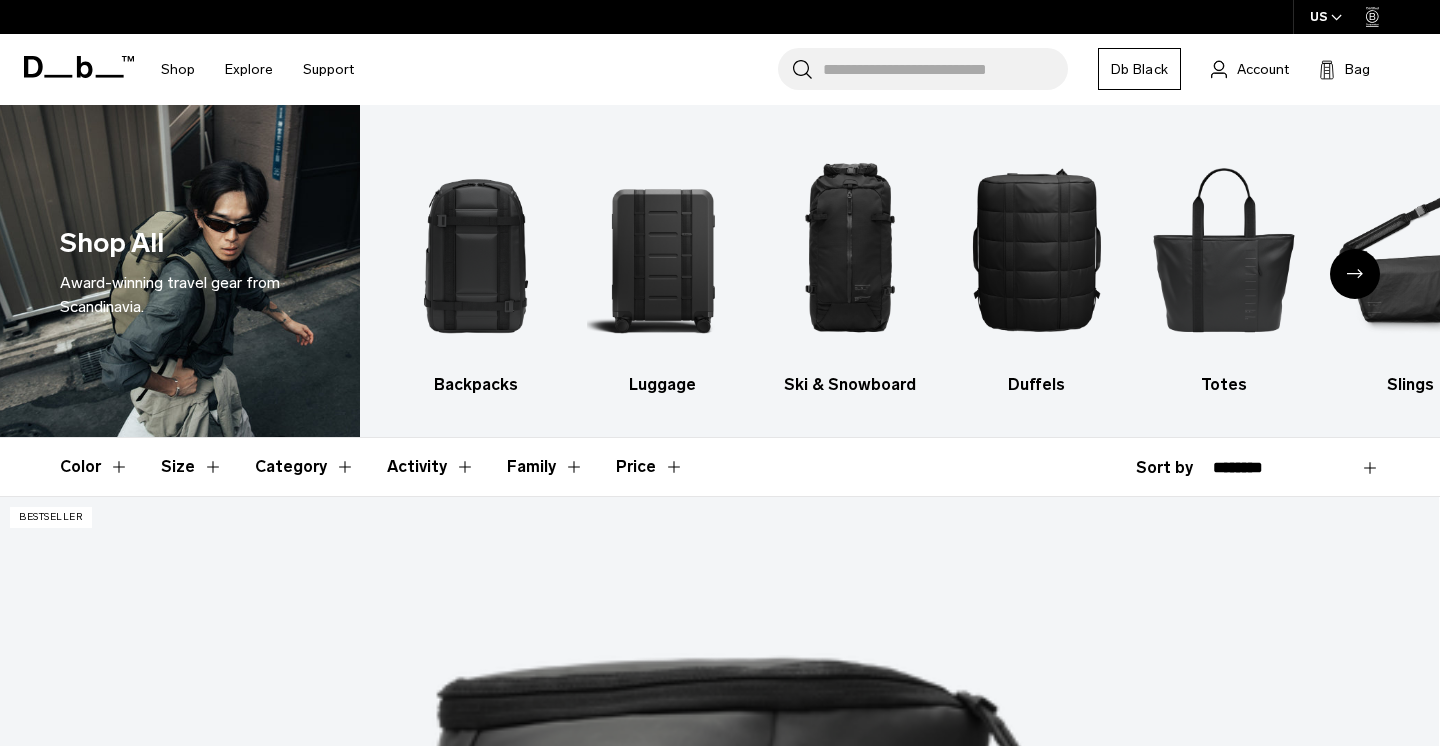 scroll, scrollTop: 0, scrollLeft: 0, axis: both 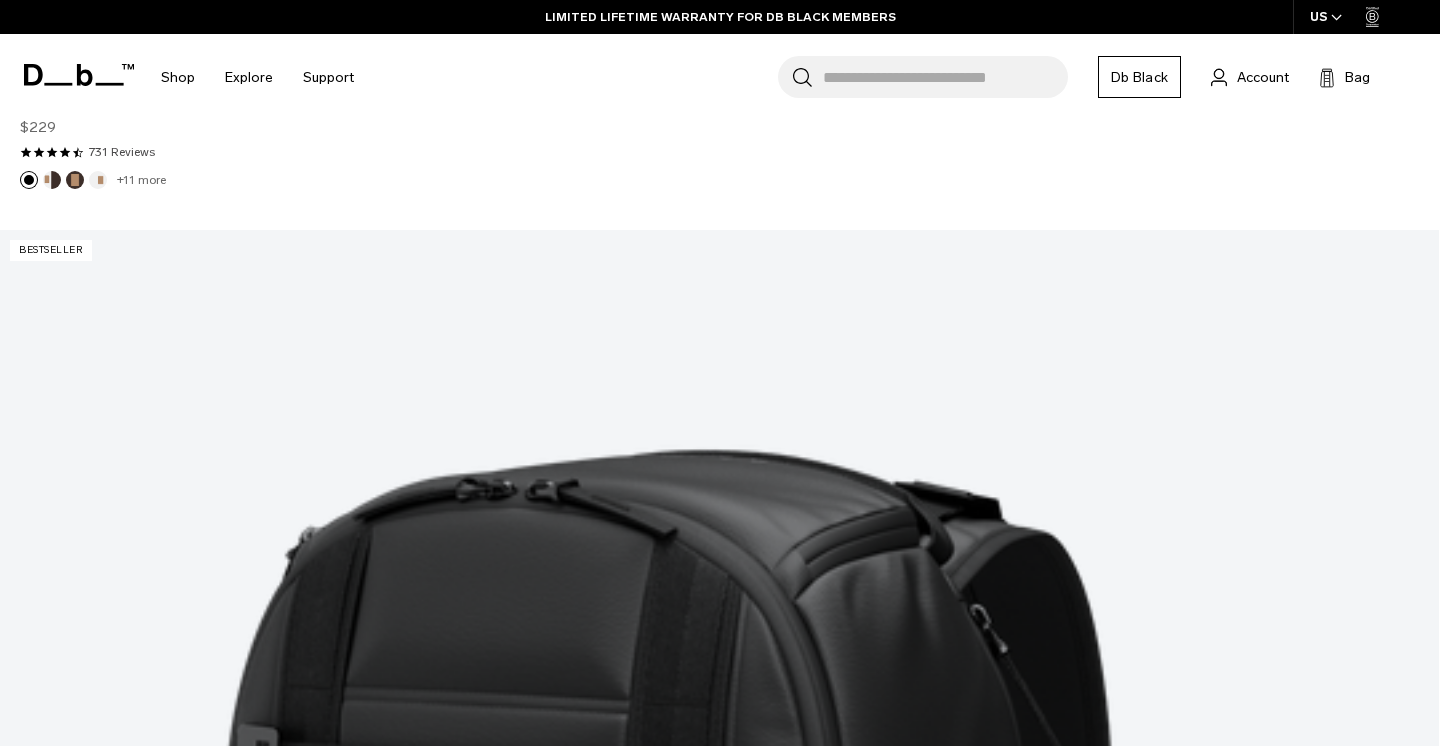 click at bounding box center [75, 44059] 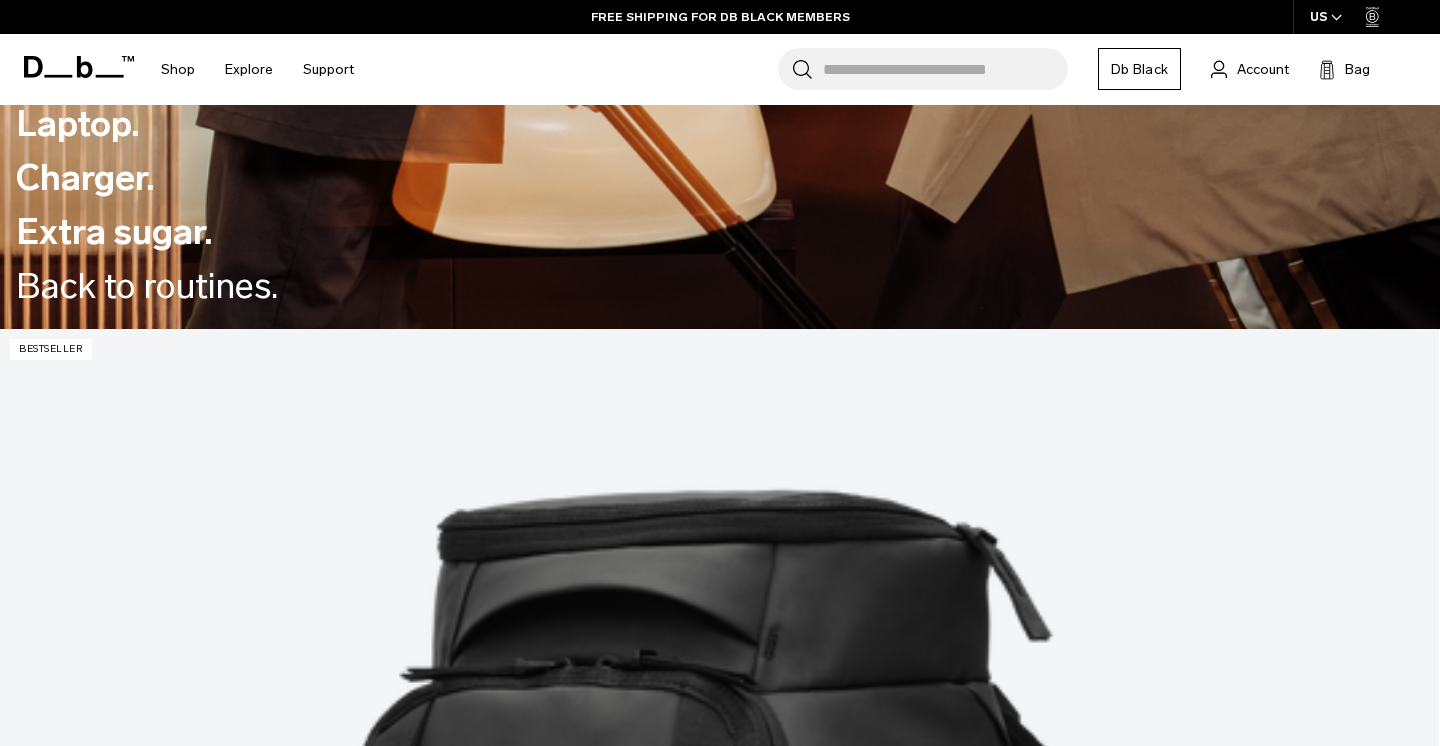 scroll, scrollTop: 0, scrollLeft: 0, axis: both 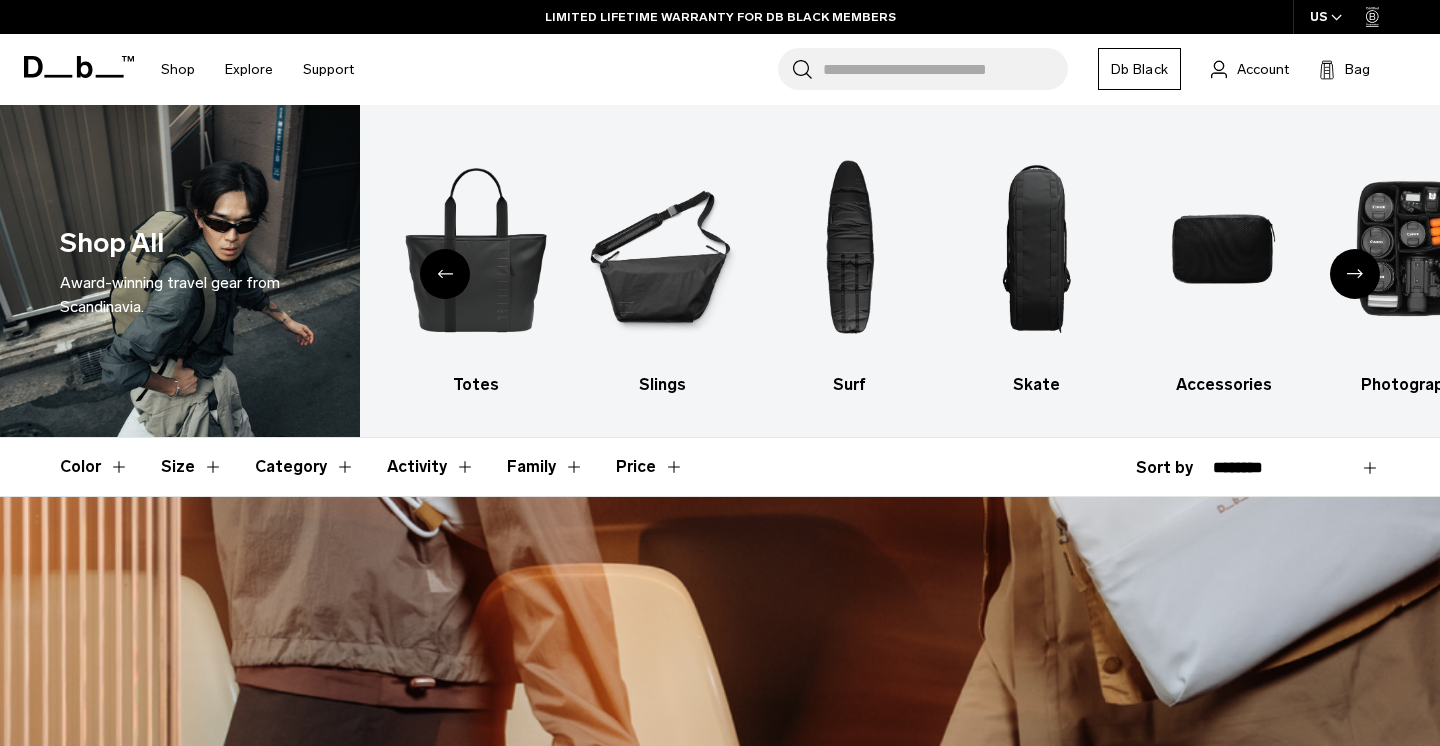 click on "Category" at bounding box center (305, 467) 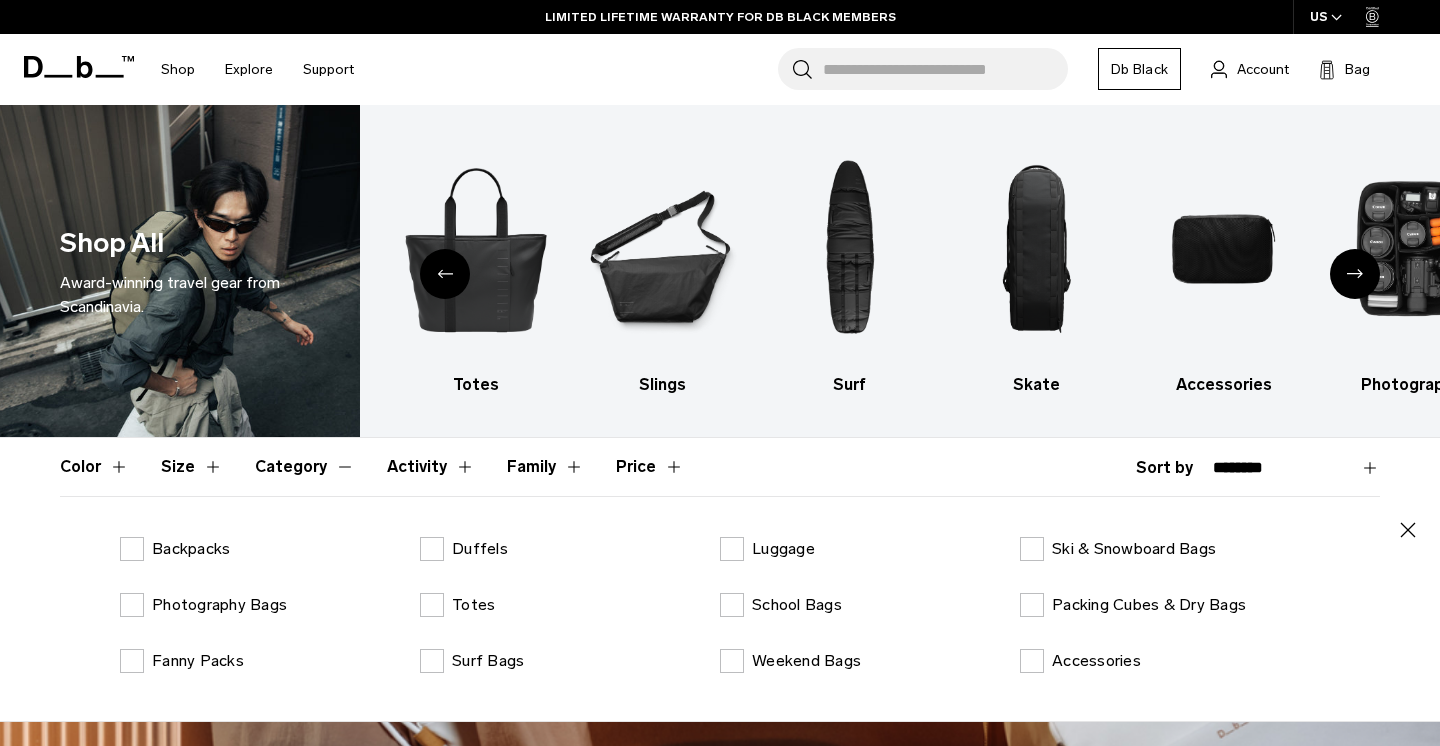 click on "Activity" at bounding box center [431, 467] 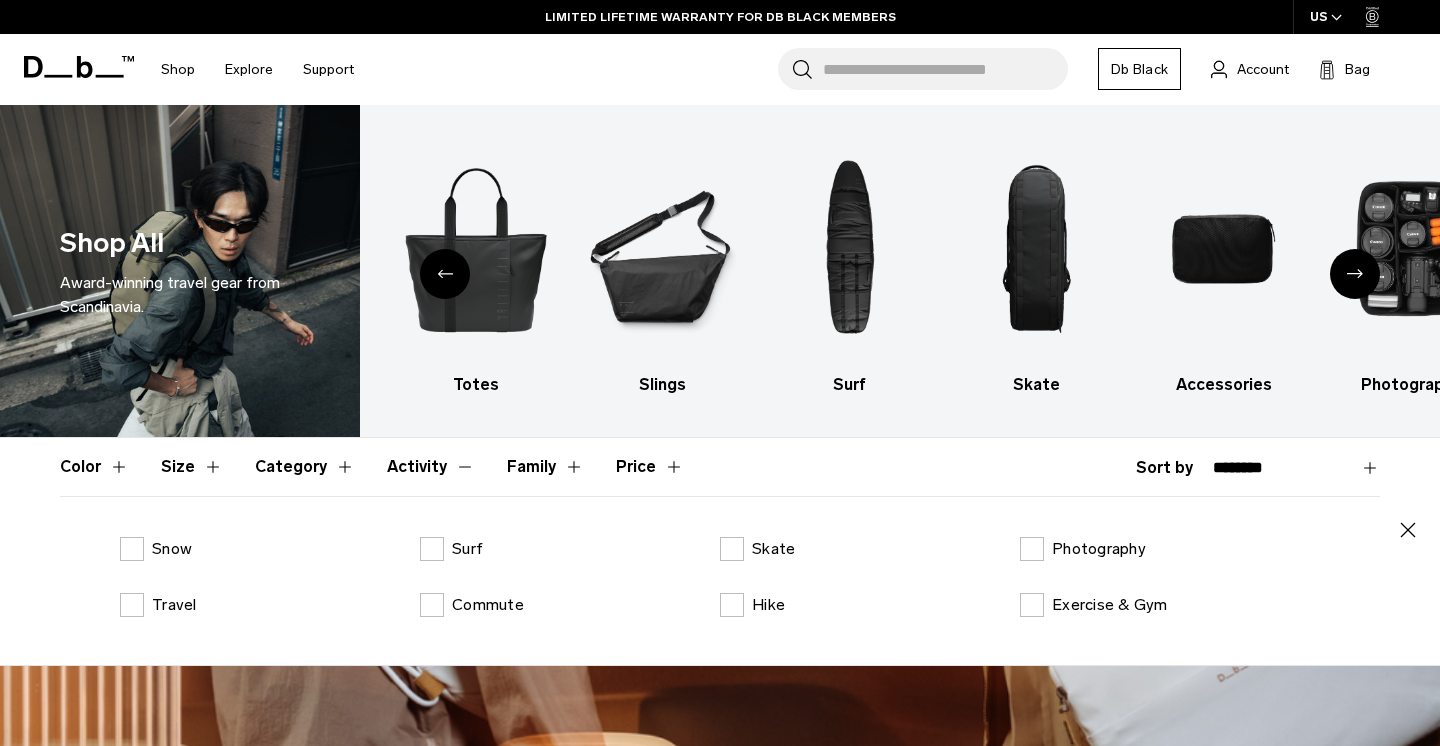 click on "Family" at bounding box center [545, 467] 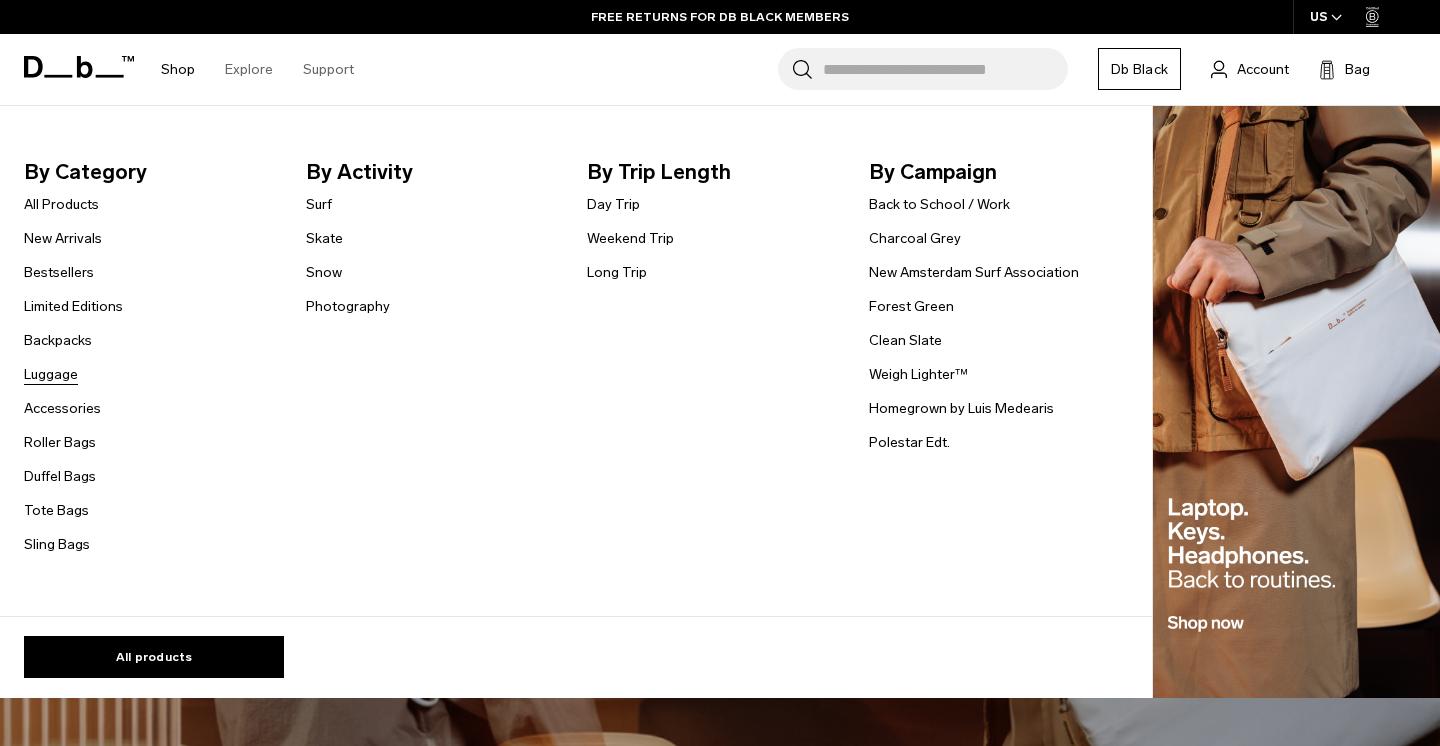 click on "Luggage" at bounding box center (51, 374) 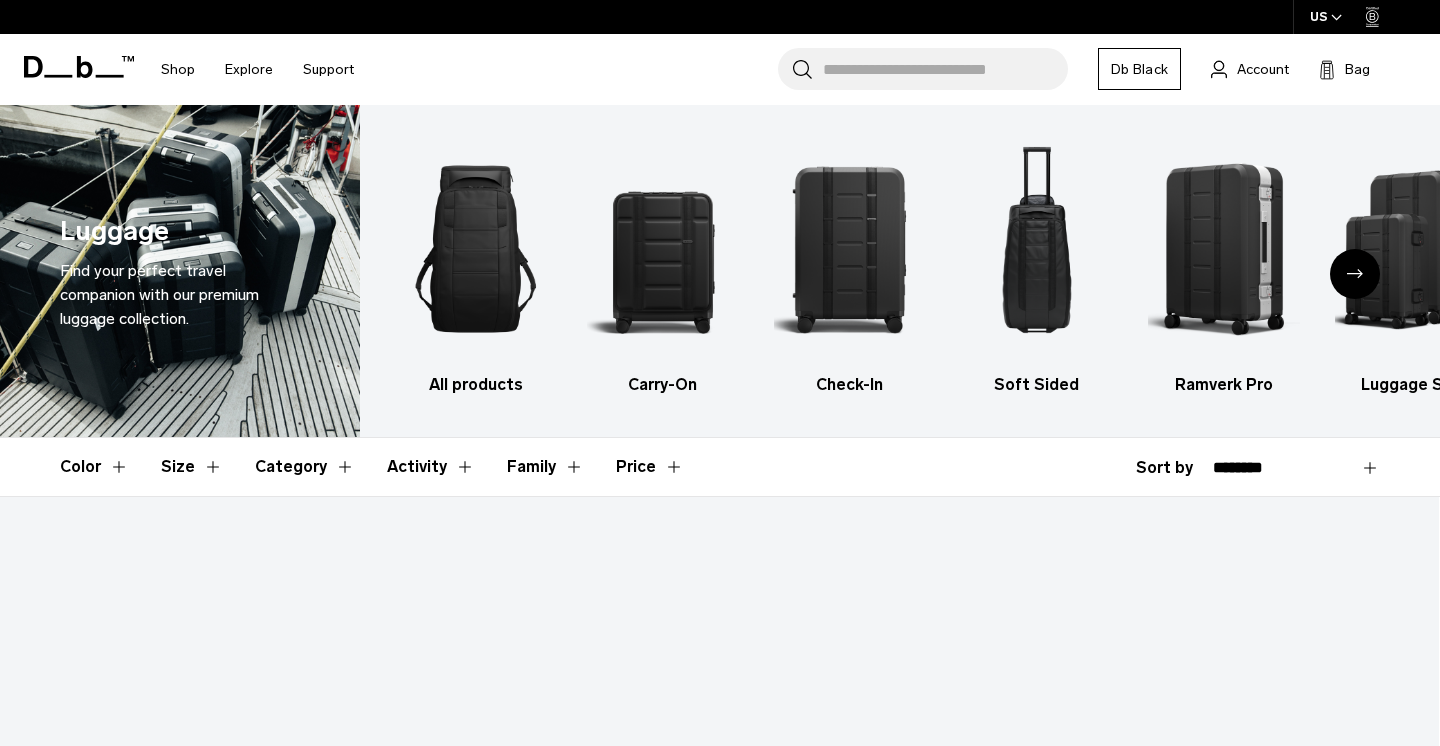 scroll, scrollTop: 0, scrollLeft: 0, axis: both 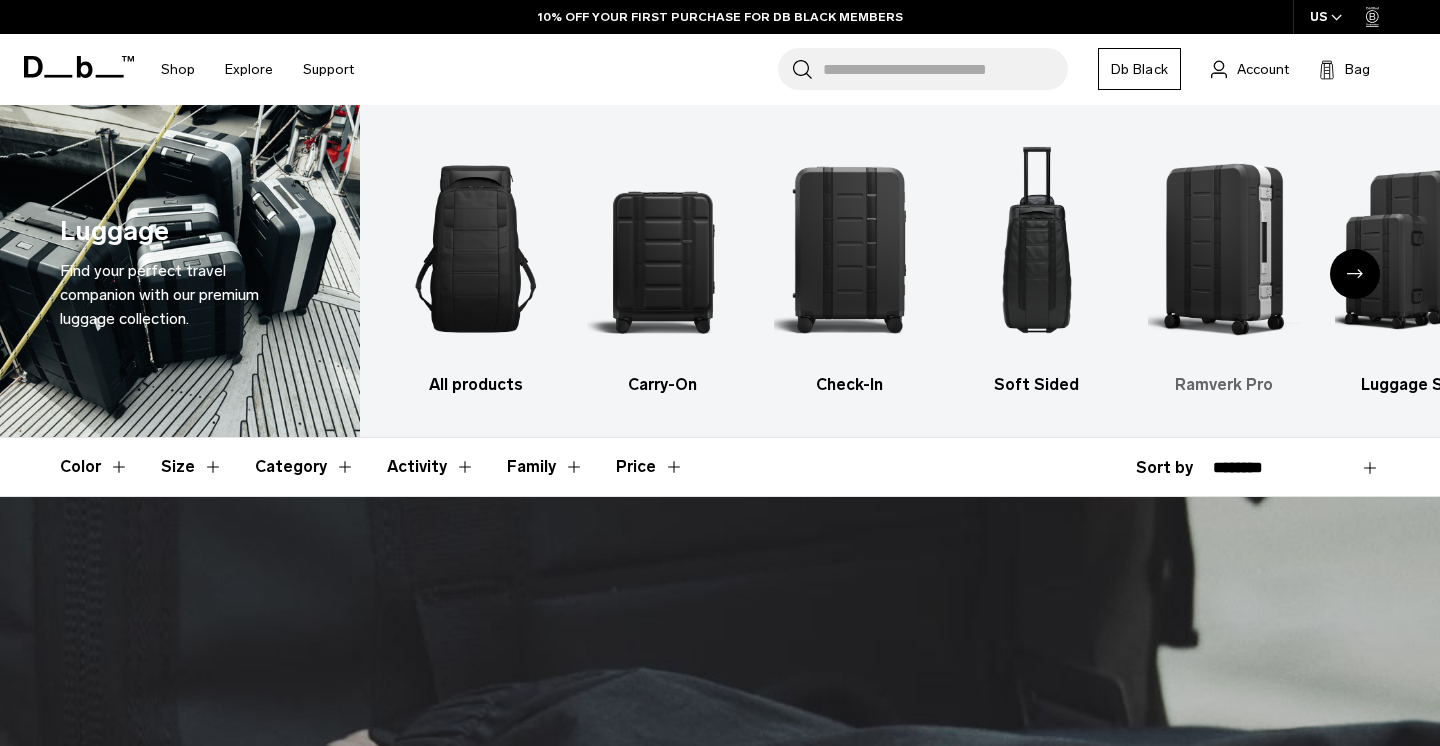 click at bounding box center [1224, 249] 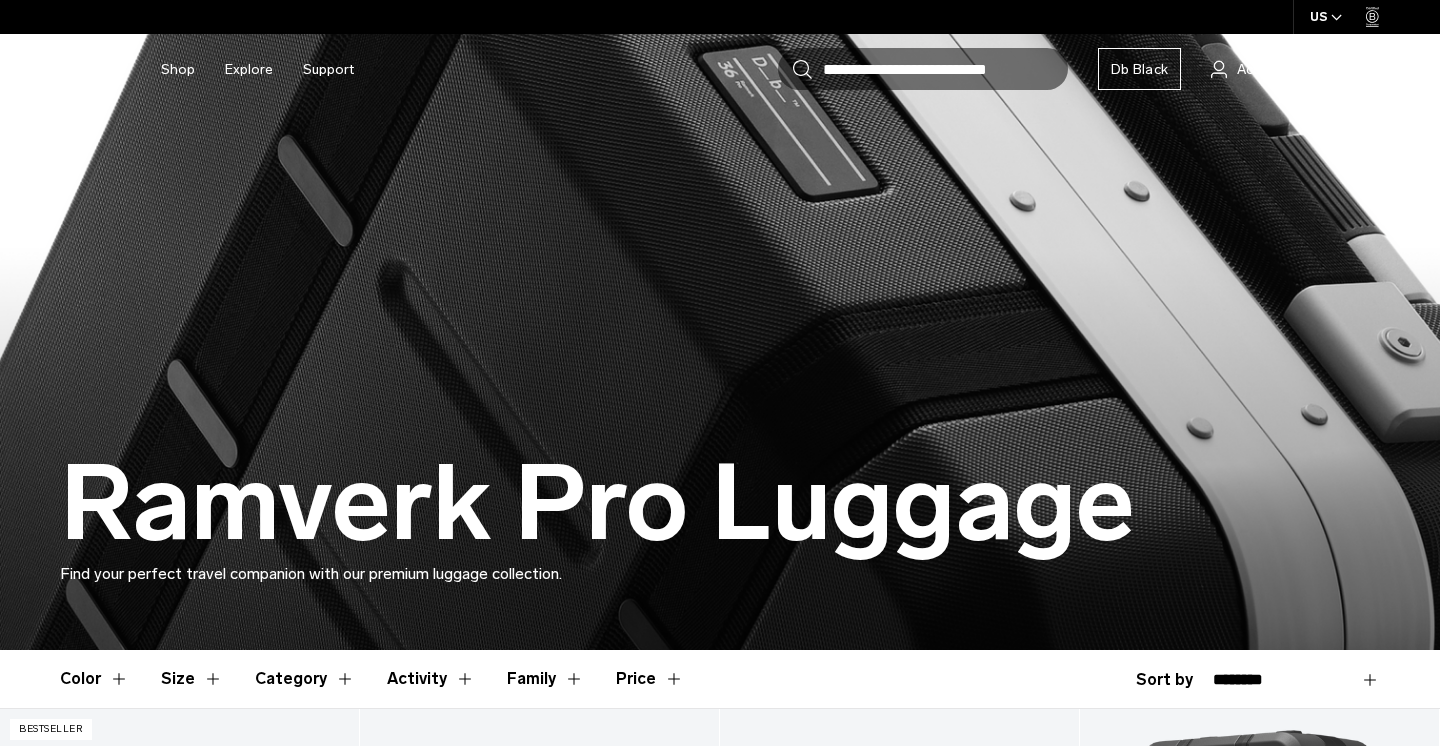 scroll, scrollTop: 0, scrollLeft: 0, axis: both 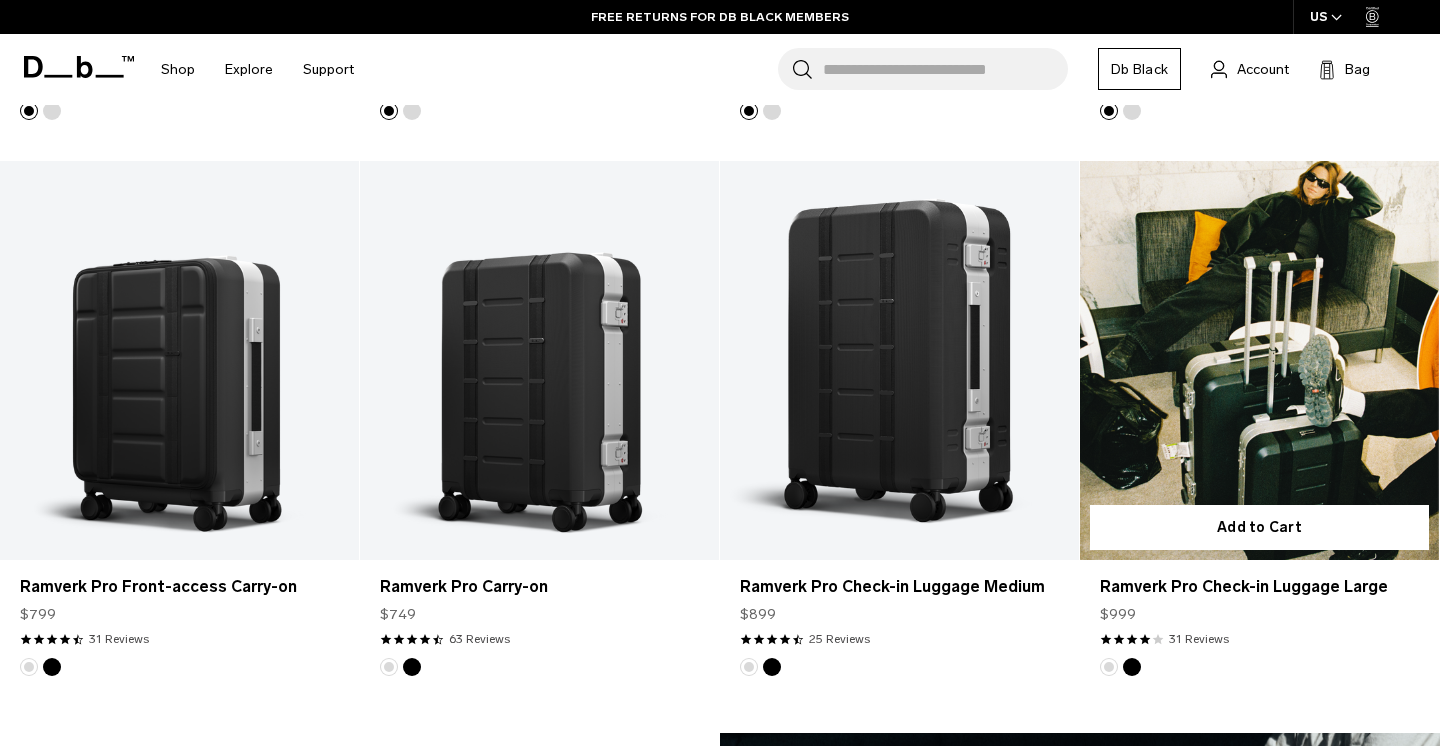 click at bounding box center [1109, 667] 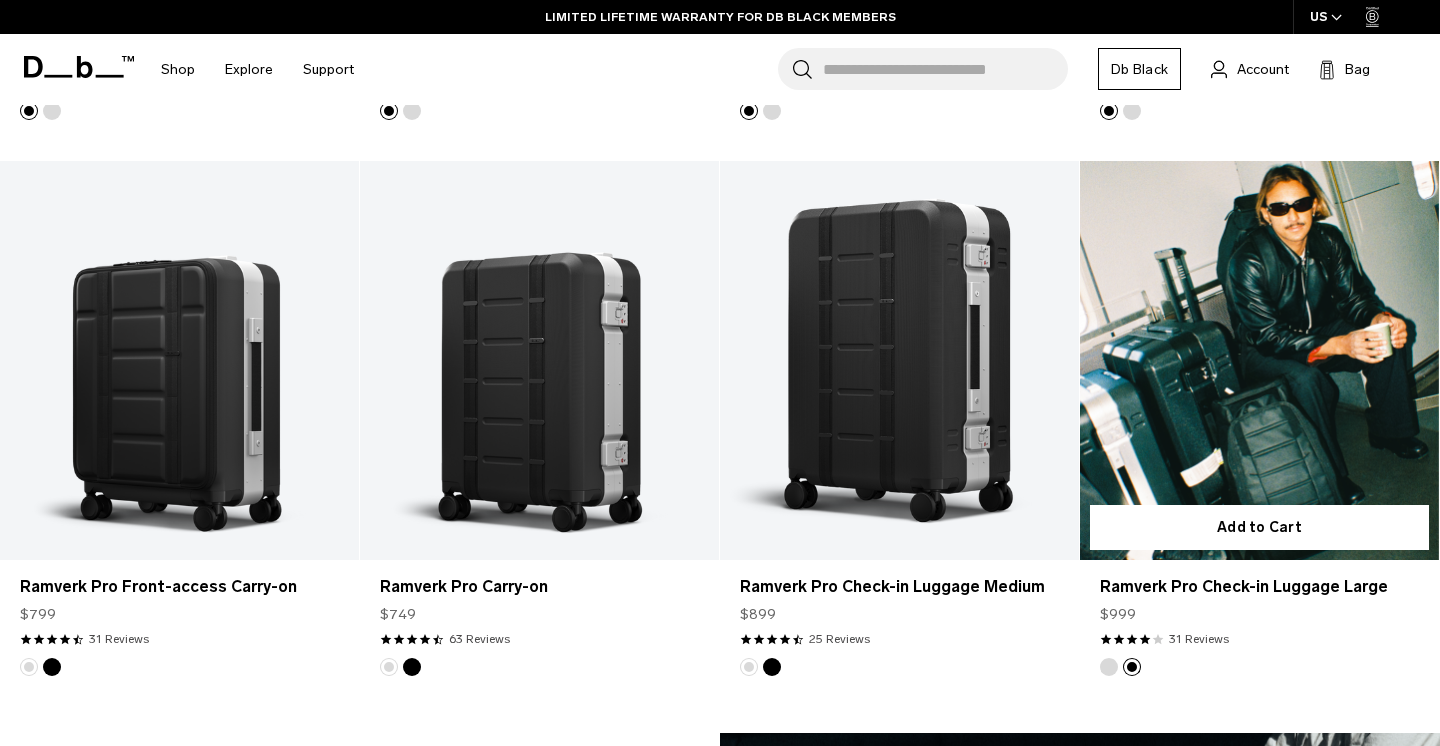 click at bounding box center [1109, 667] 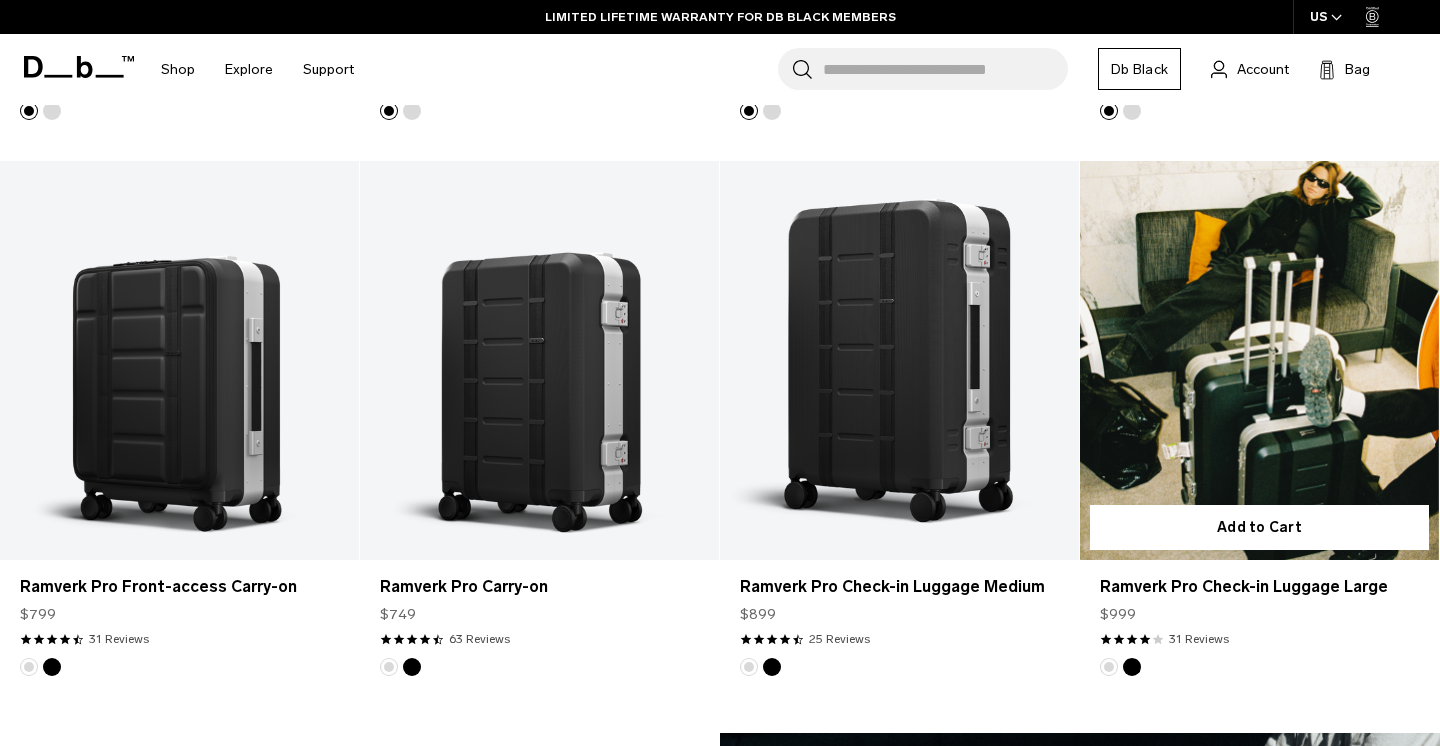 click at bounding box center [1120, 667] 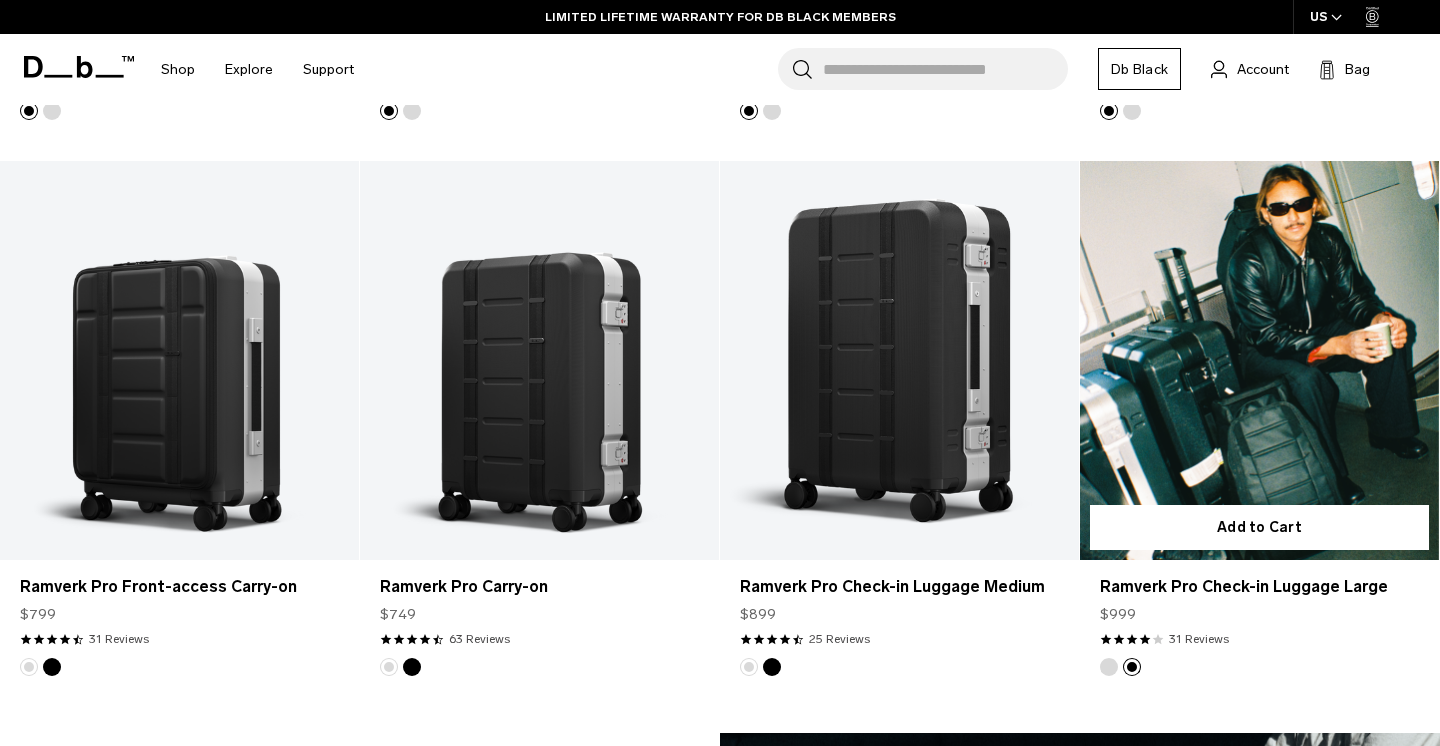 click at bounding box center (1109, 667) 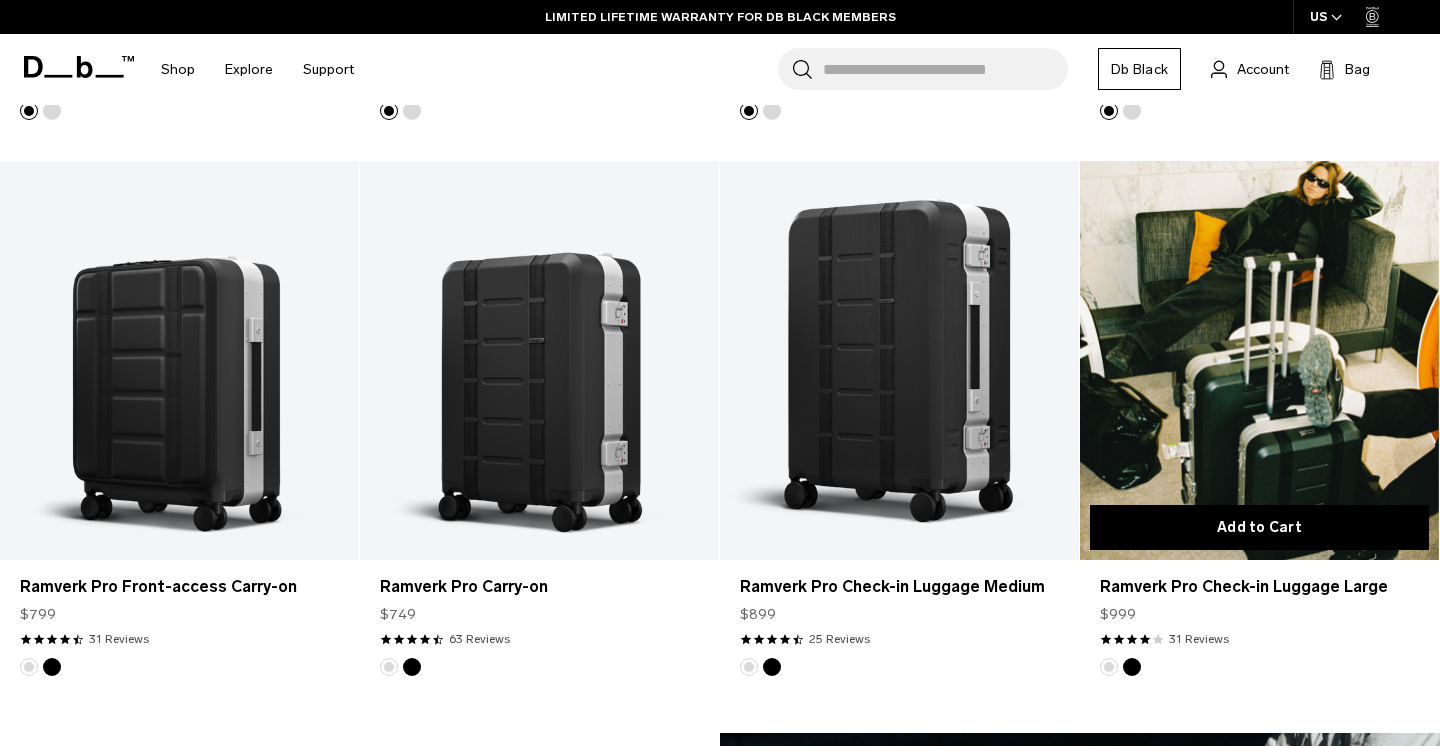 click on "Add to Cart" at bounding box center (1259, 527) 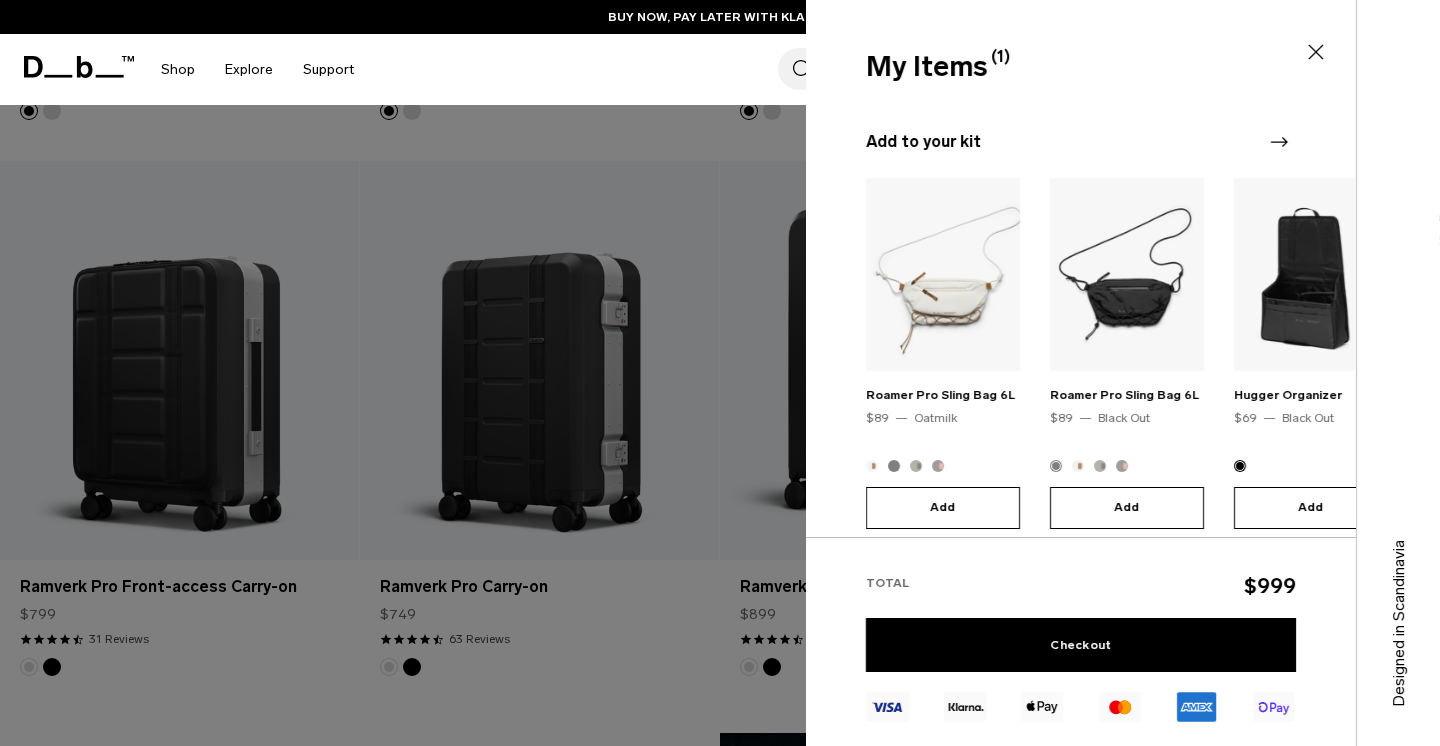 scroll, scrollTop: 283, scrollLeft: 0, axis: vertical 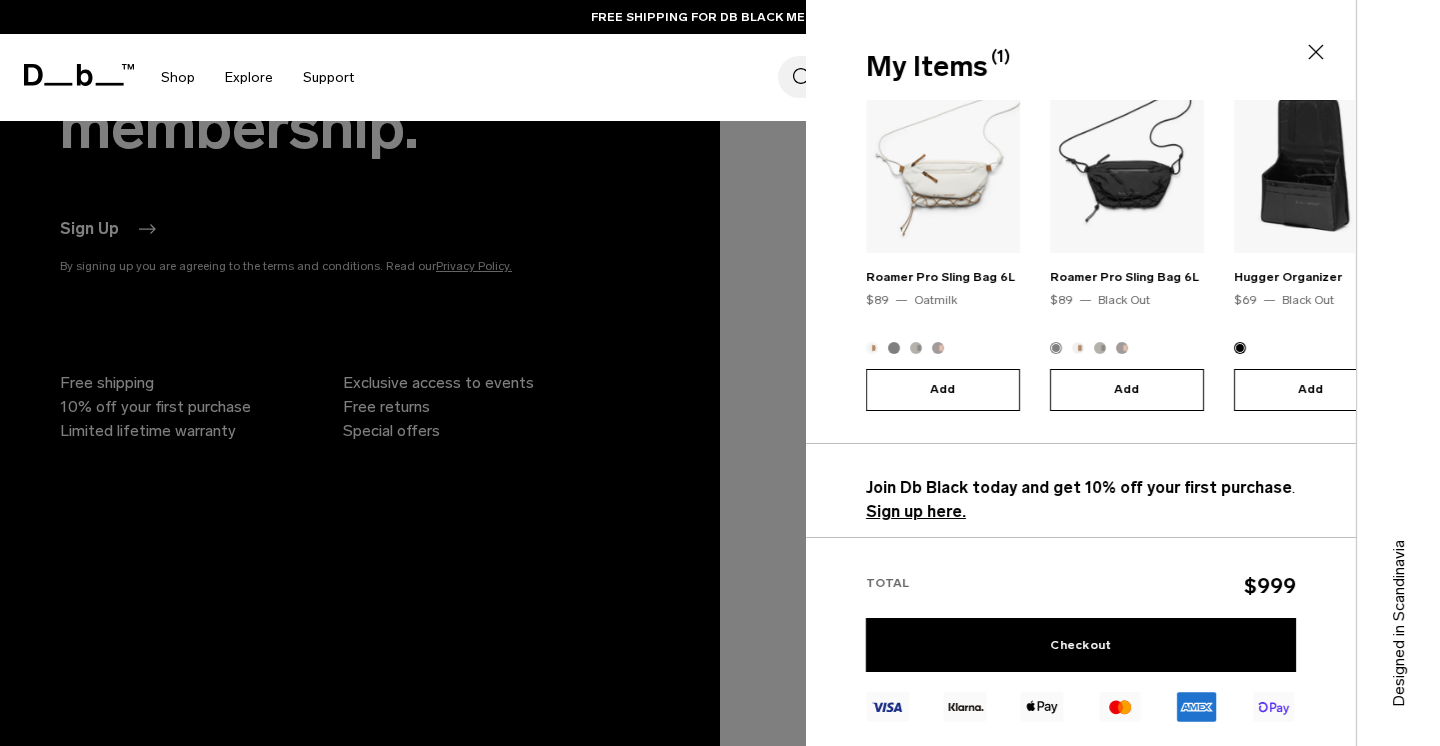 click on "Sign up here." at bounding box center [916, 511] 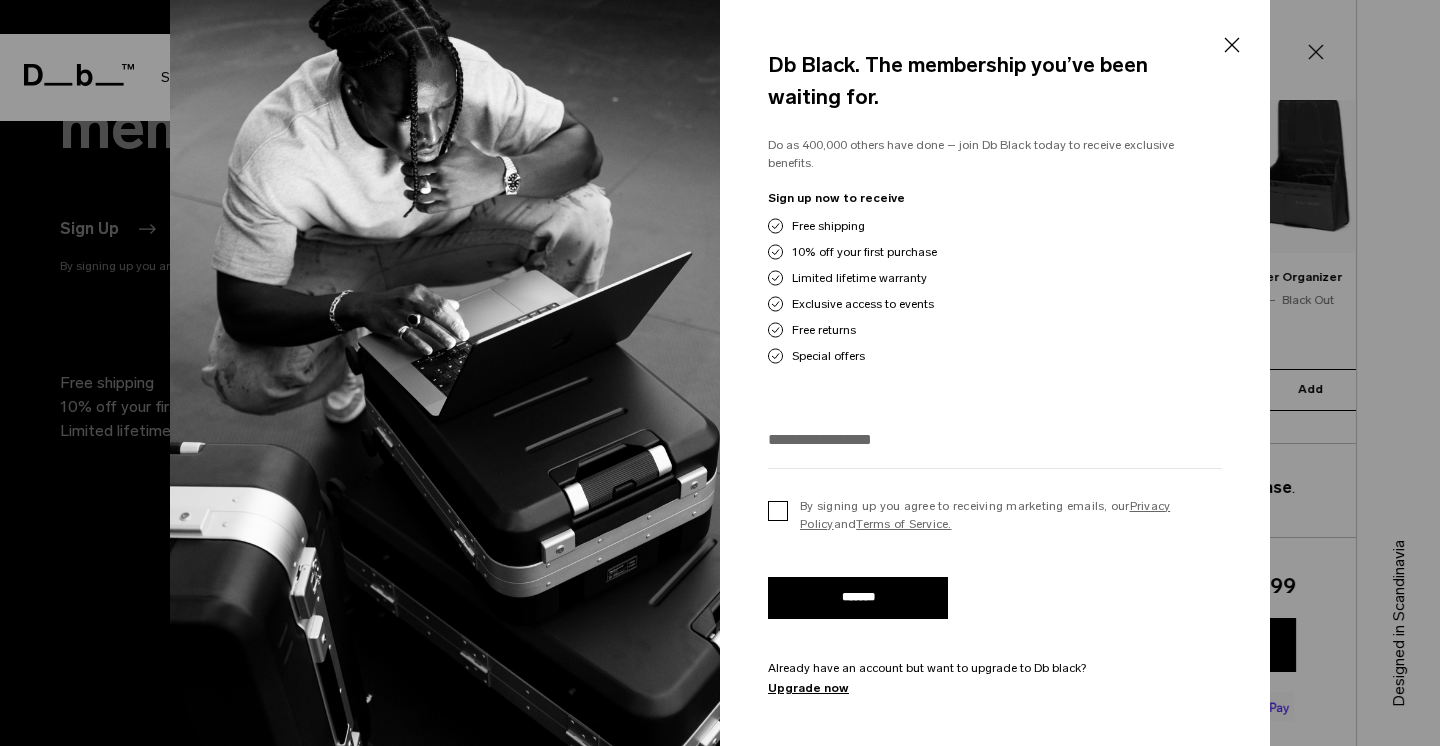 click on "By signing up you agree to receiving marketing emails, our  Privacy Policy  and  Terms of Service." at bounding box center (995, 515) 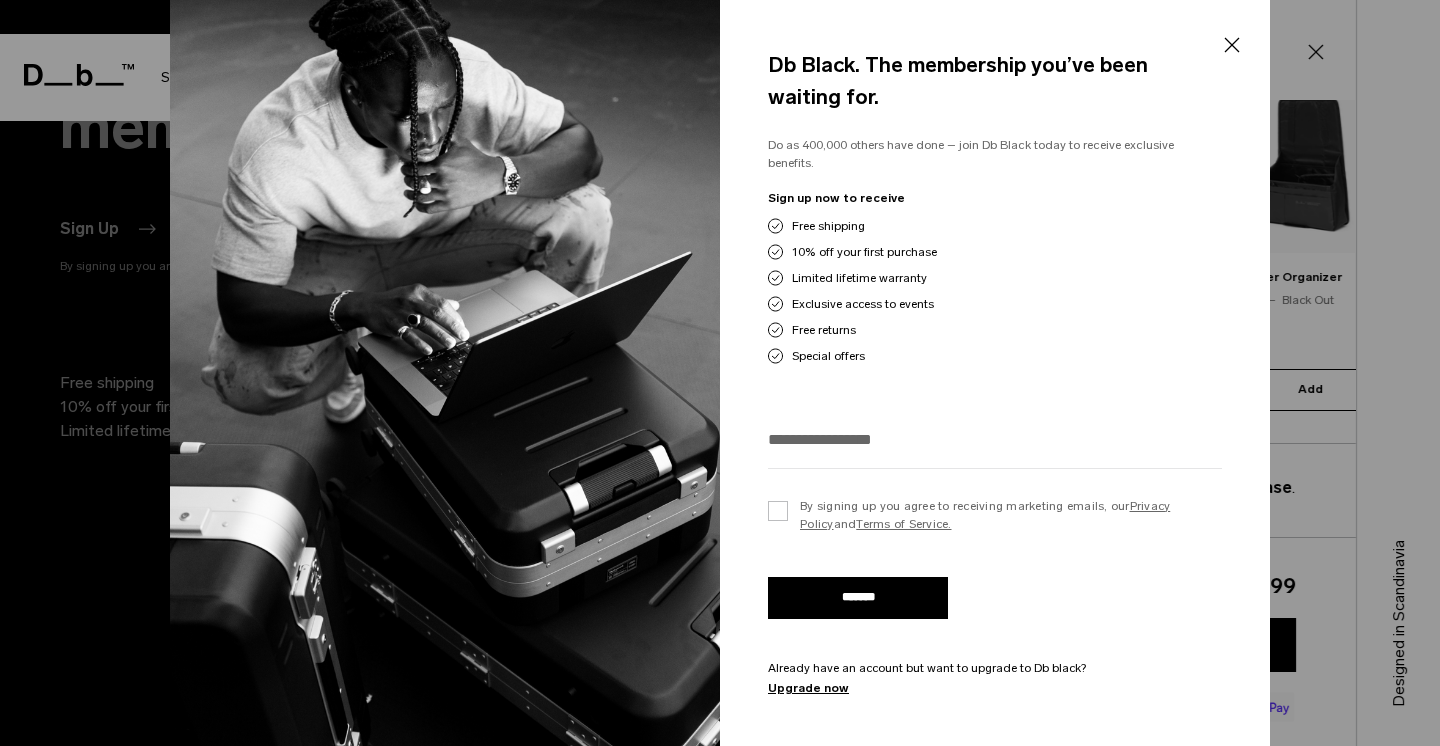 click on "*******" at bounding box center [858, 598] 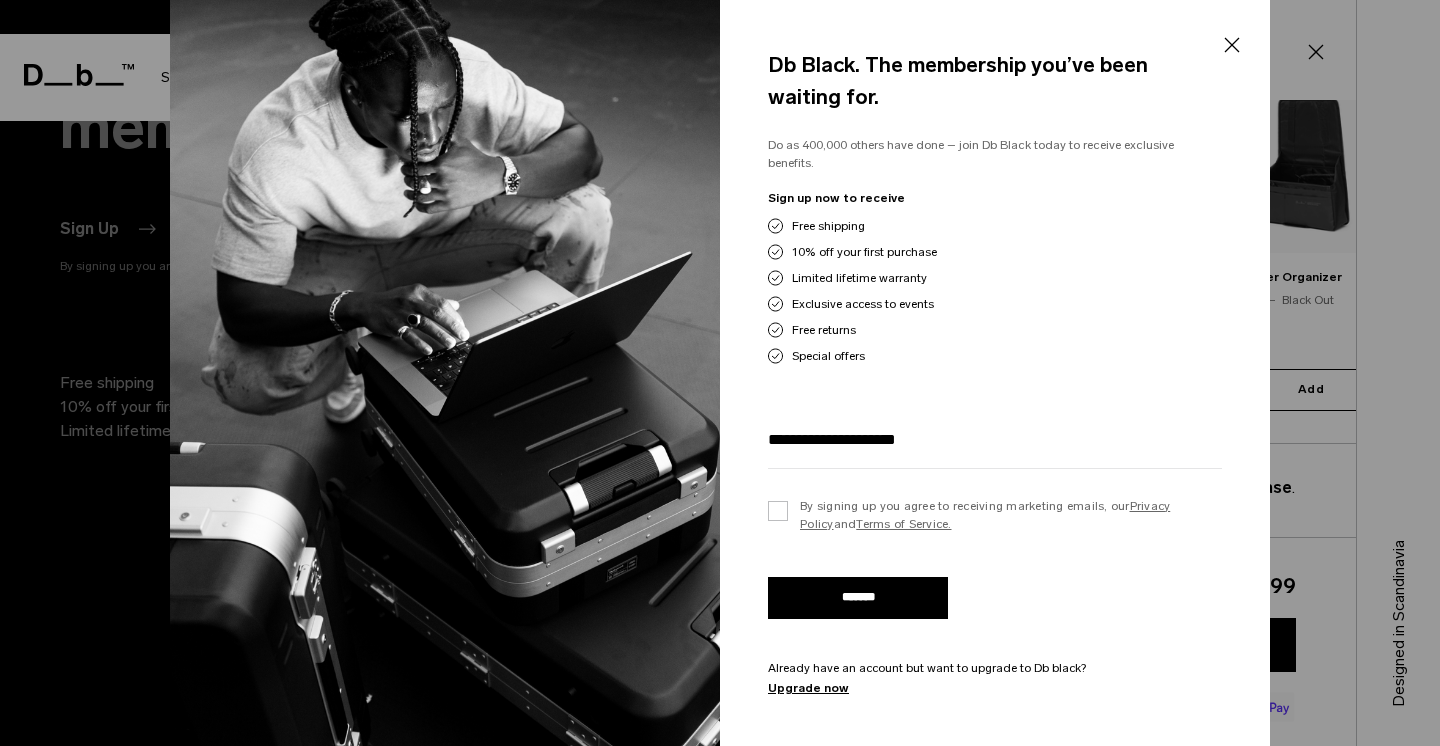 type on "**********" 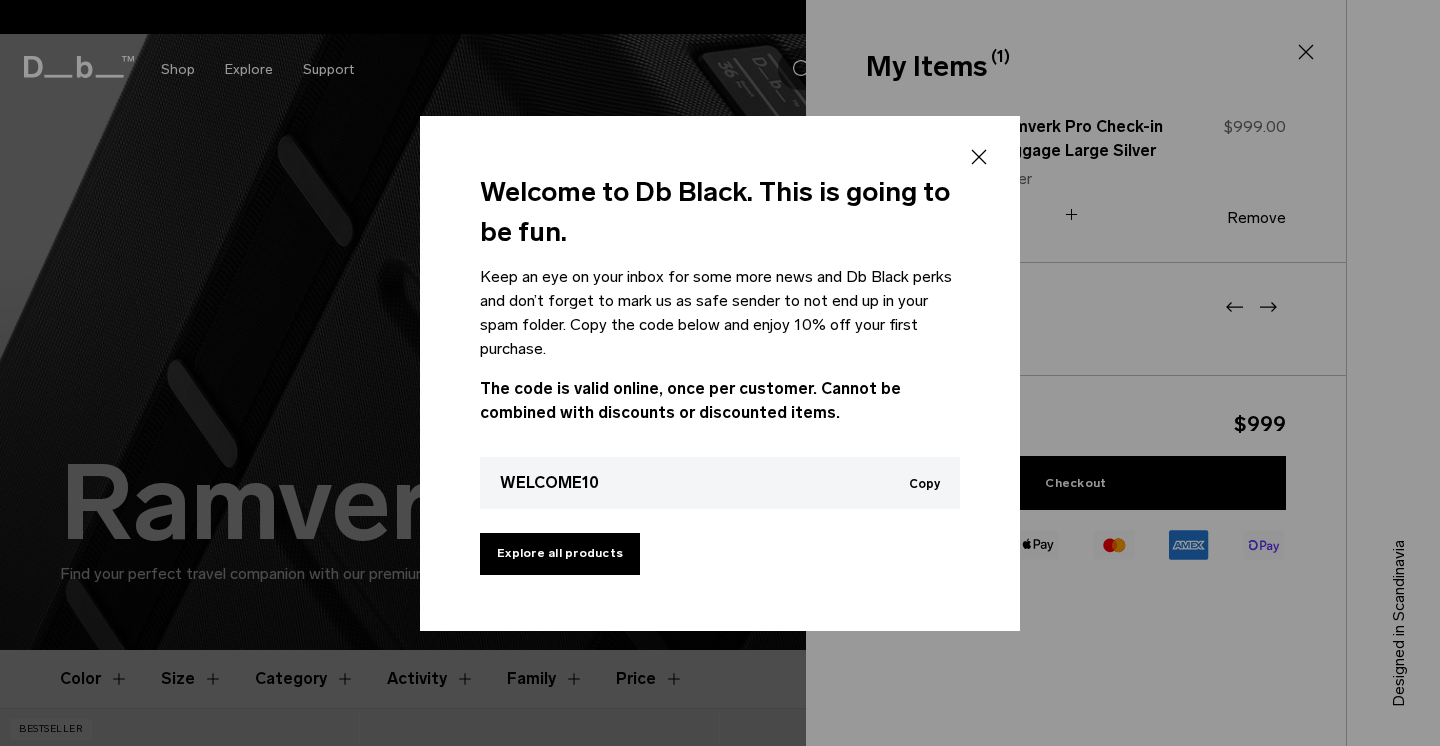 scroll, scrollTop: 0, scrollLeft: 0, axis: both 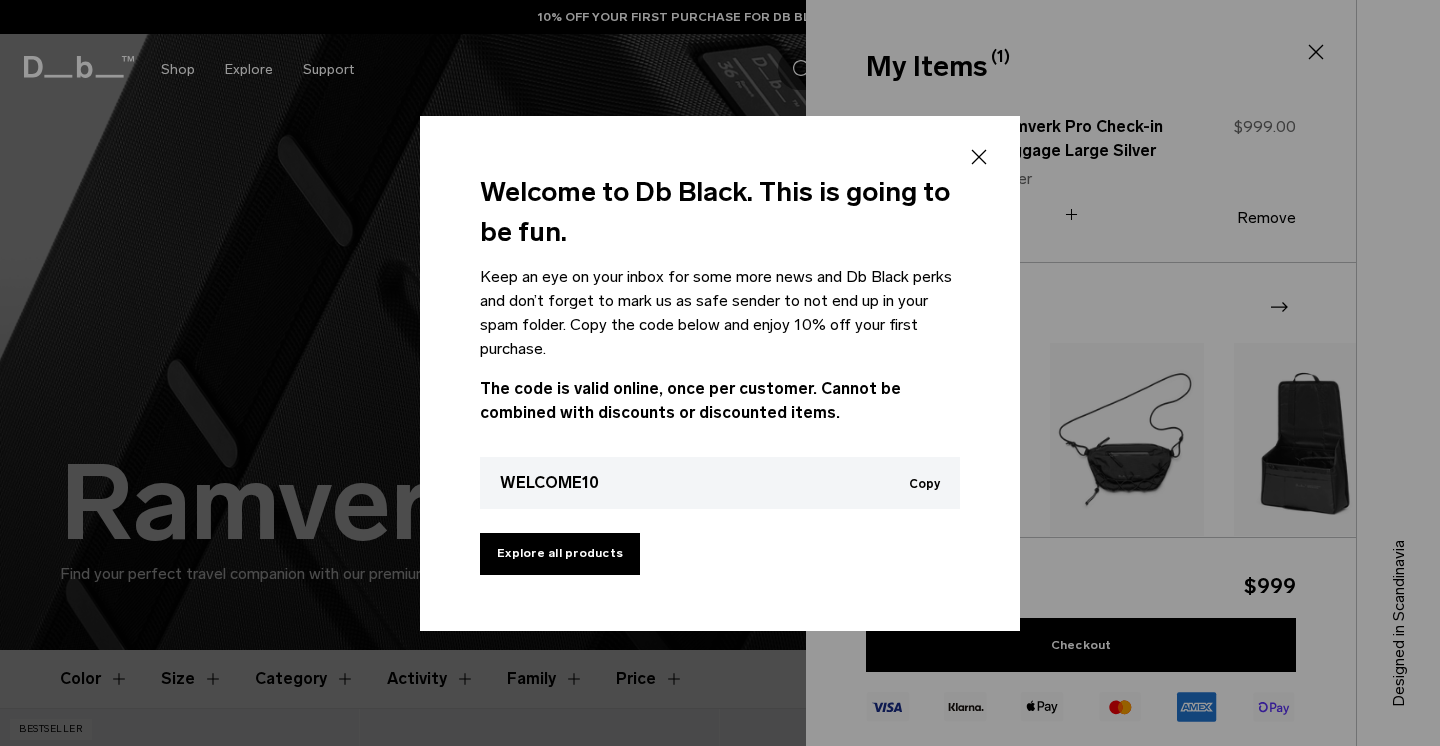 click on "Copy" at bounding box center (924, 484) 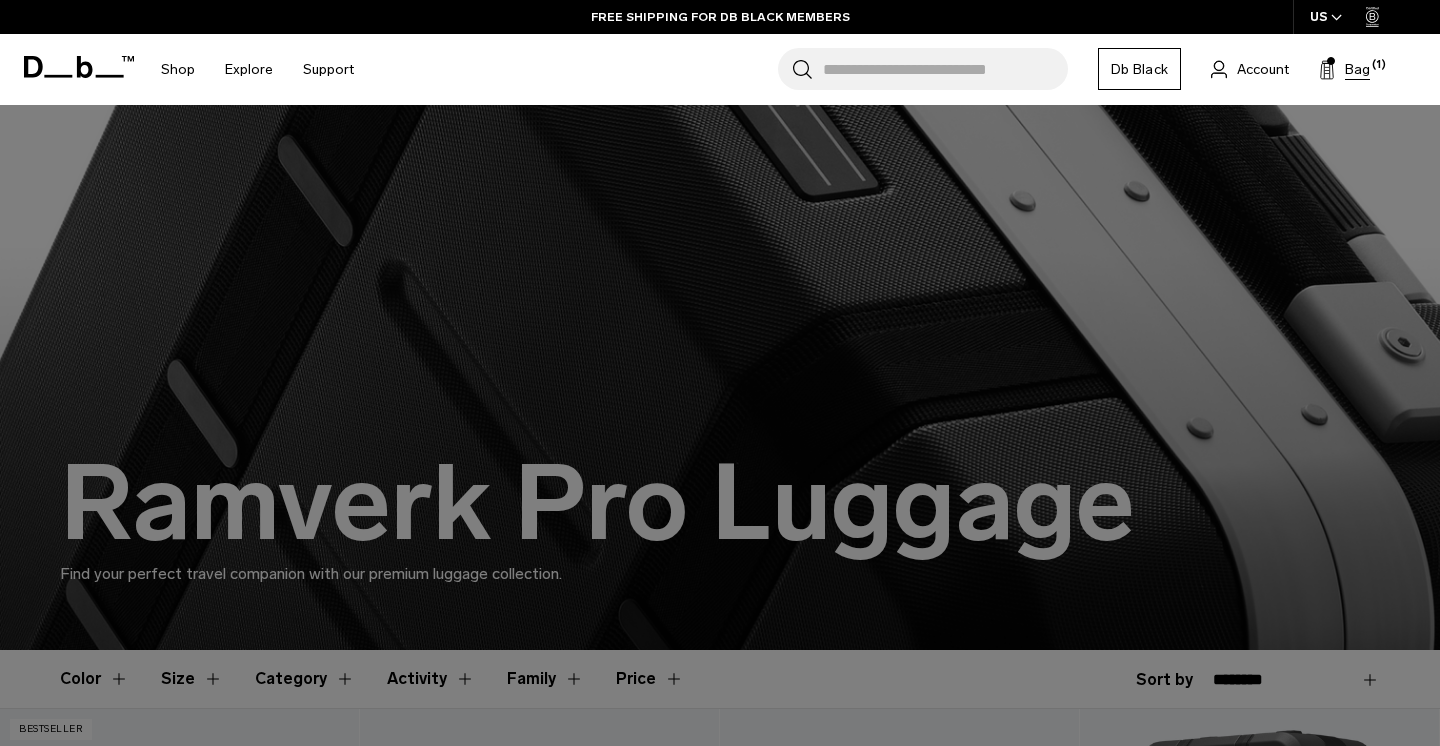click at bounding box center (1331, 61) 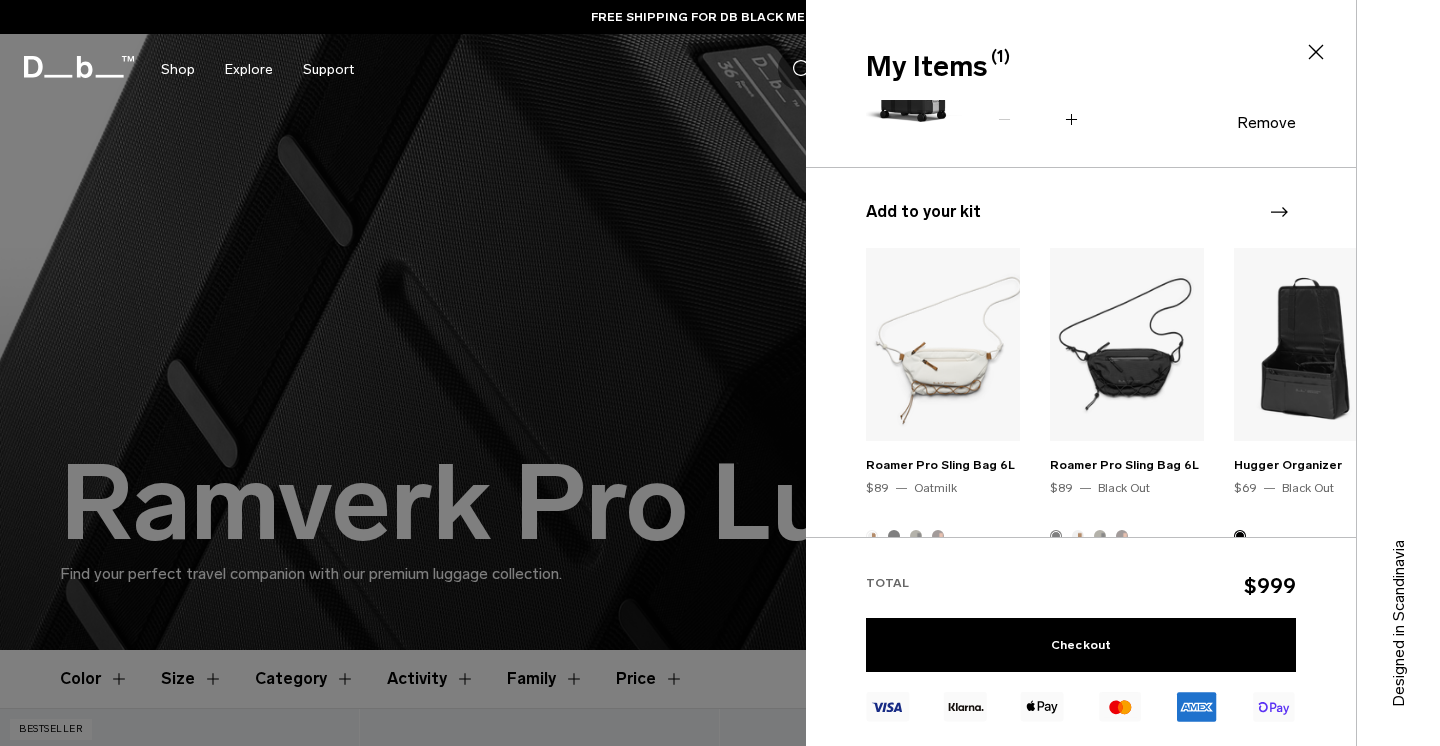 scroll, scrollTop: 170, scrollLeft: 0, axis: vertical 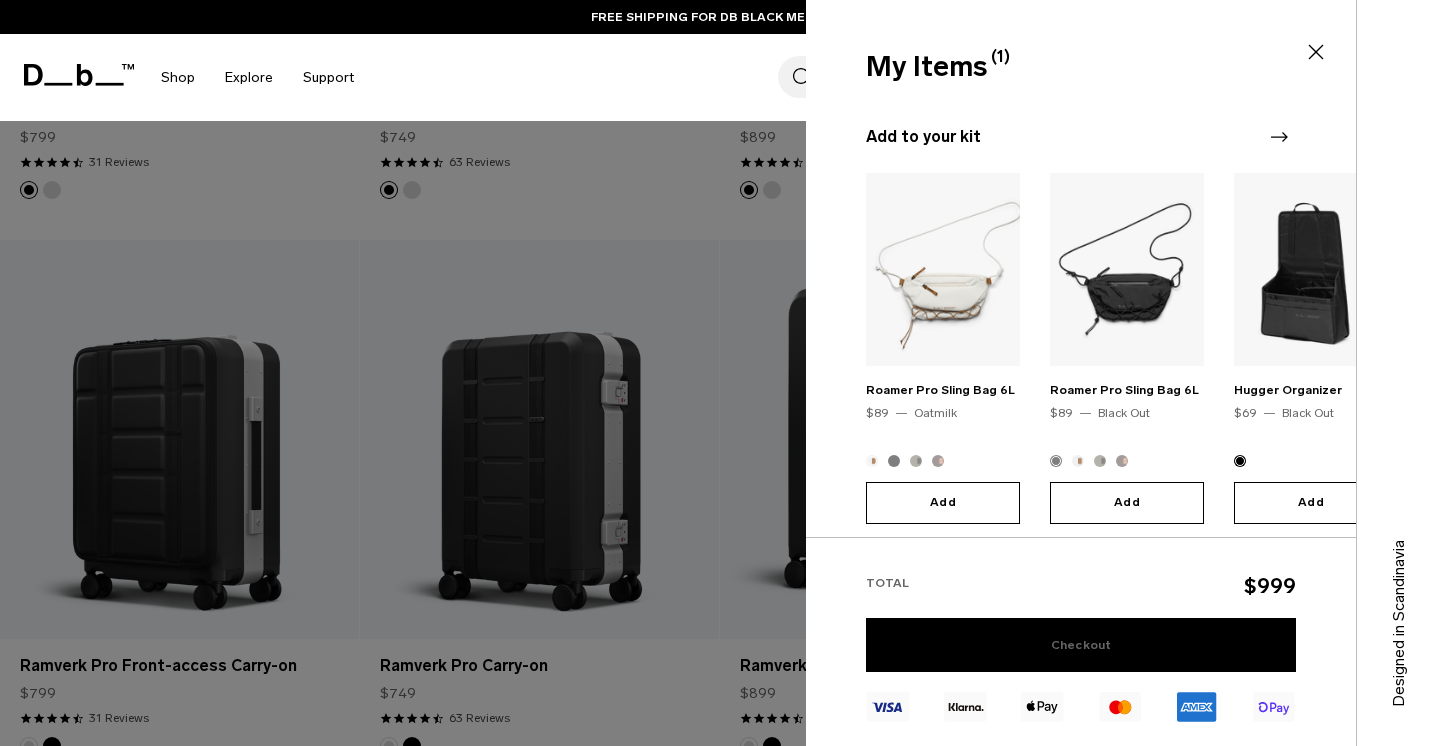 click on "Checkout" at bounding box center (1081, 645) 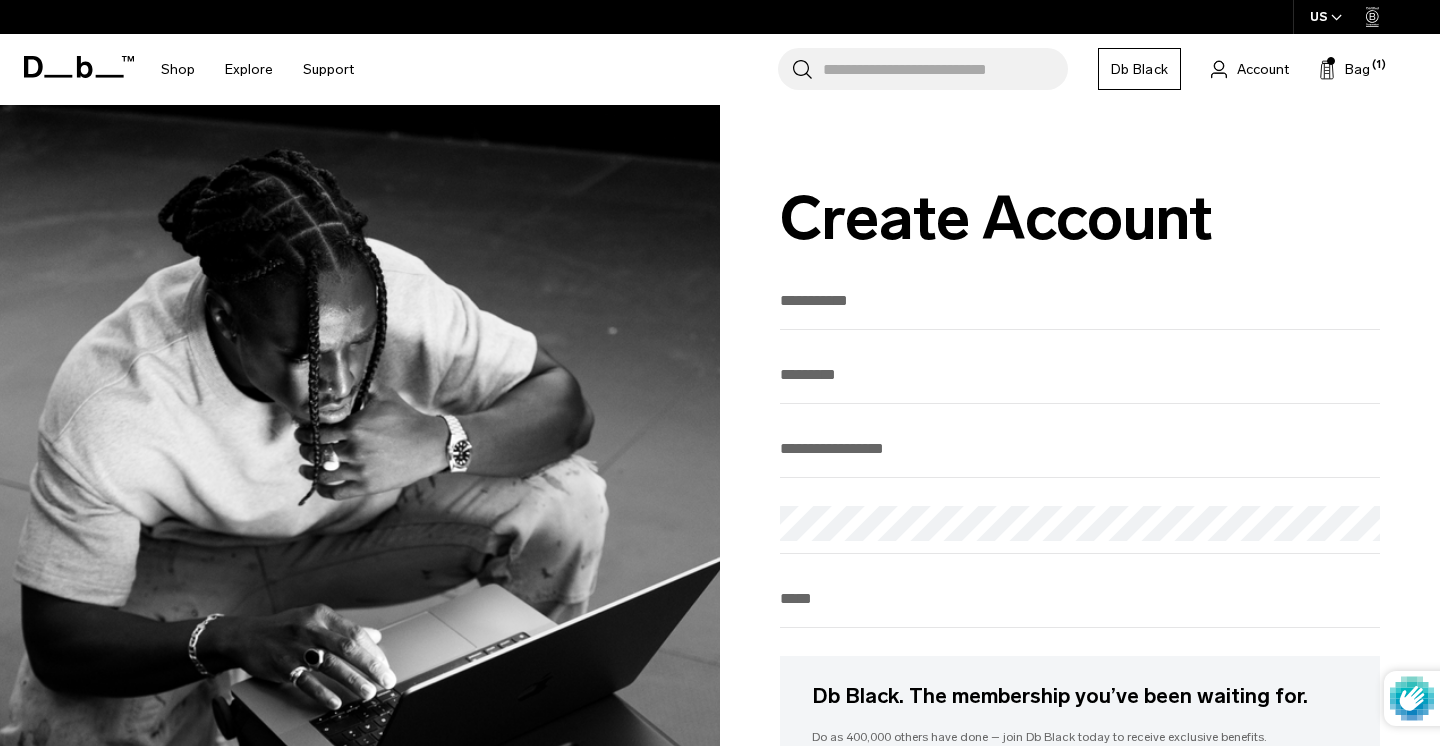 scroll, scrollTop: 0, scrollLeft: 0, axis: both 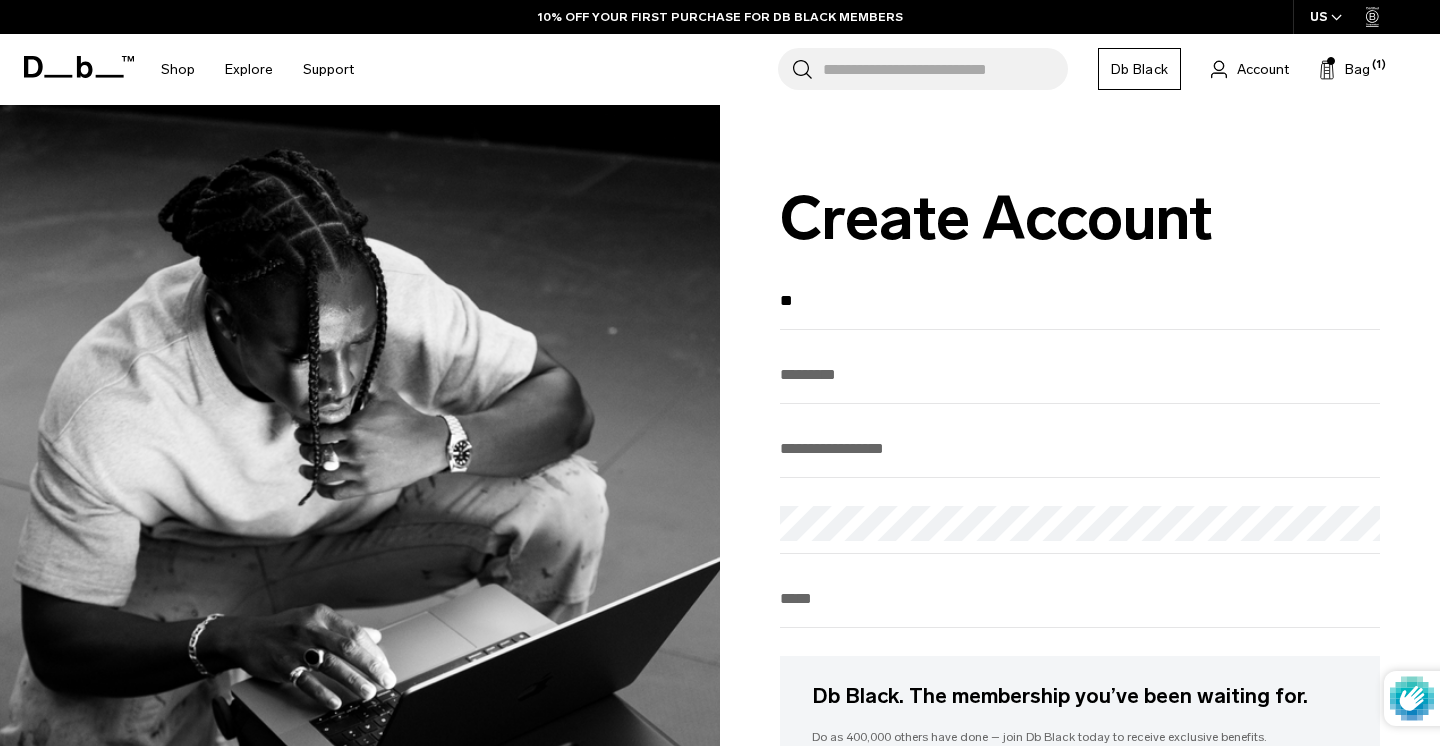 type on "*" 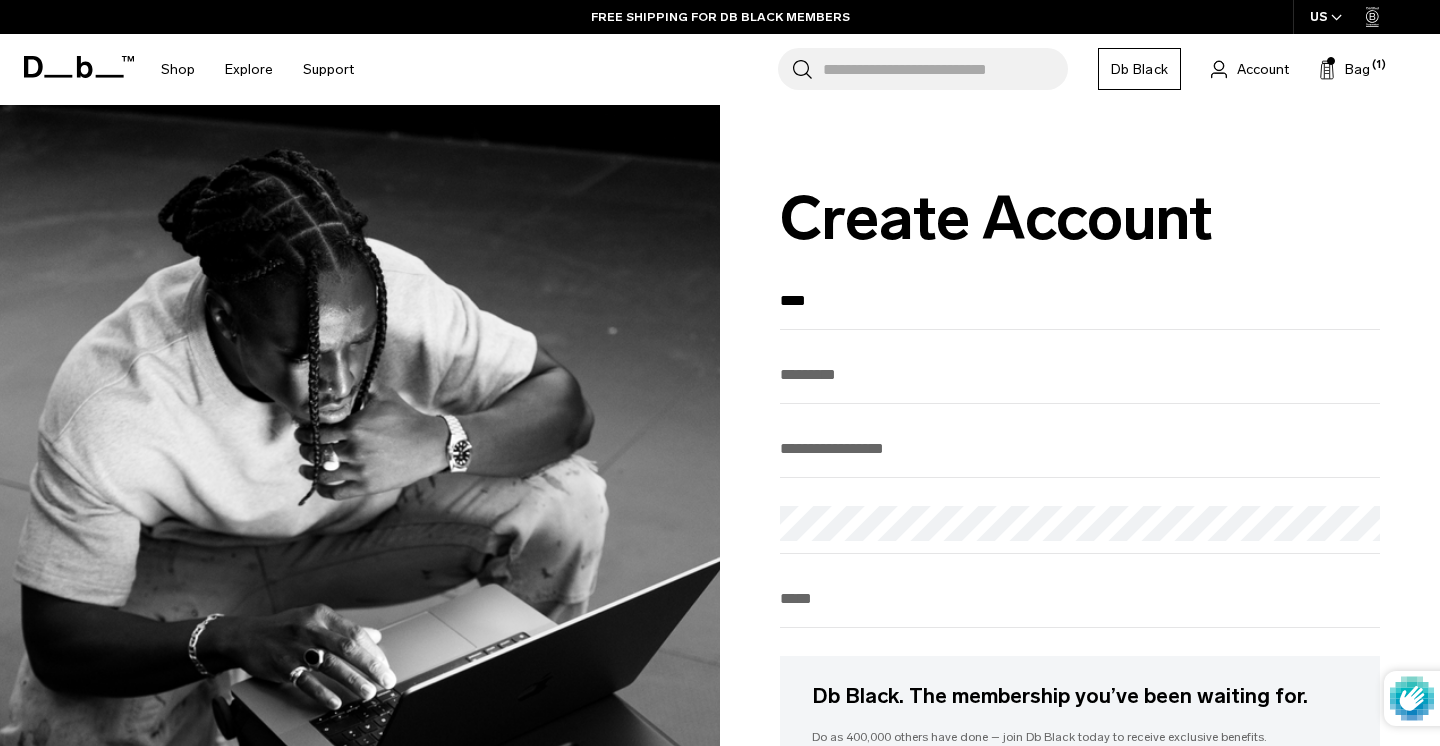 type on "****" 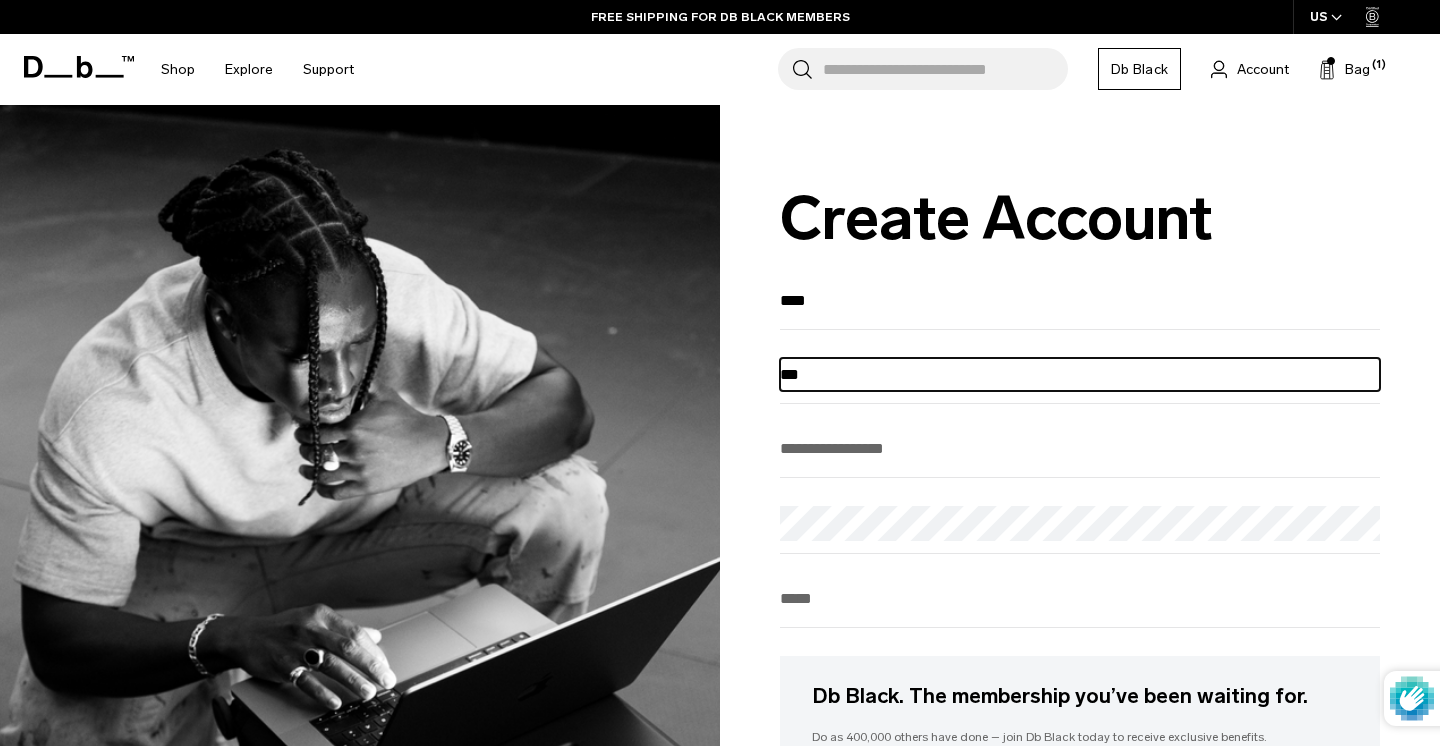 type on "***" 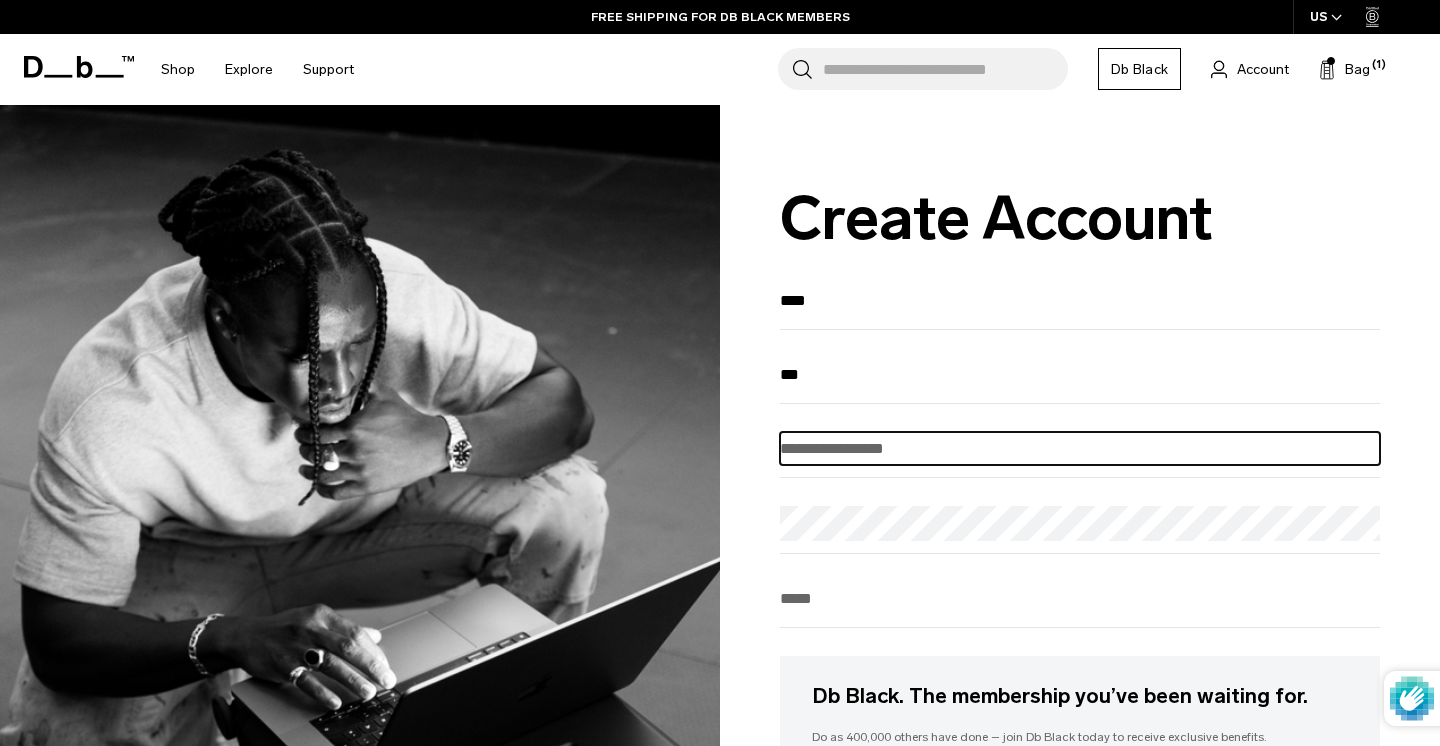 click at bounding box center [1080, 448] 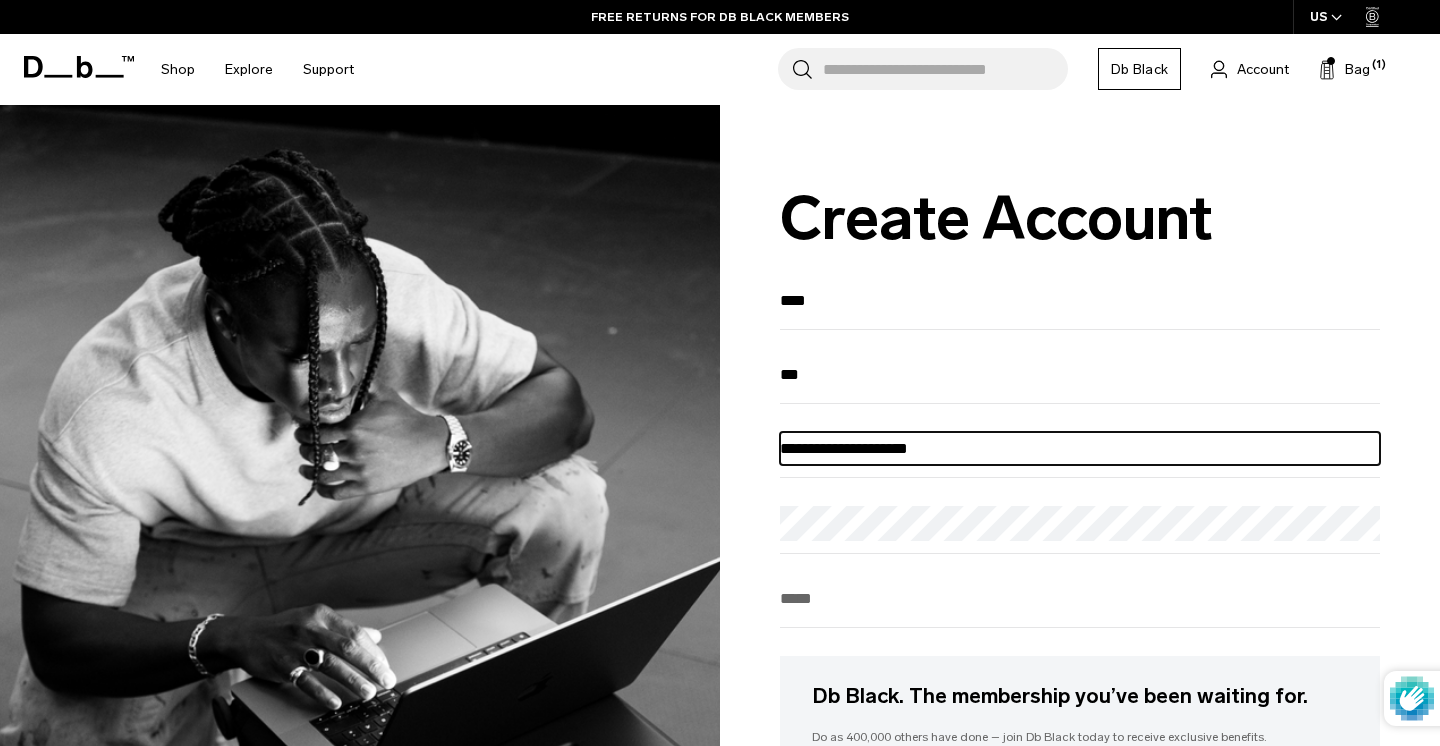 type on "**********" 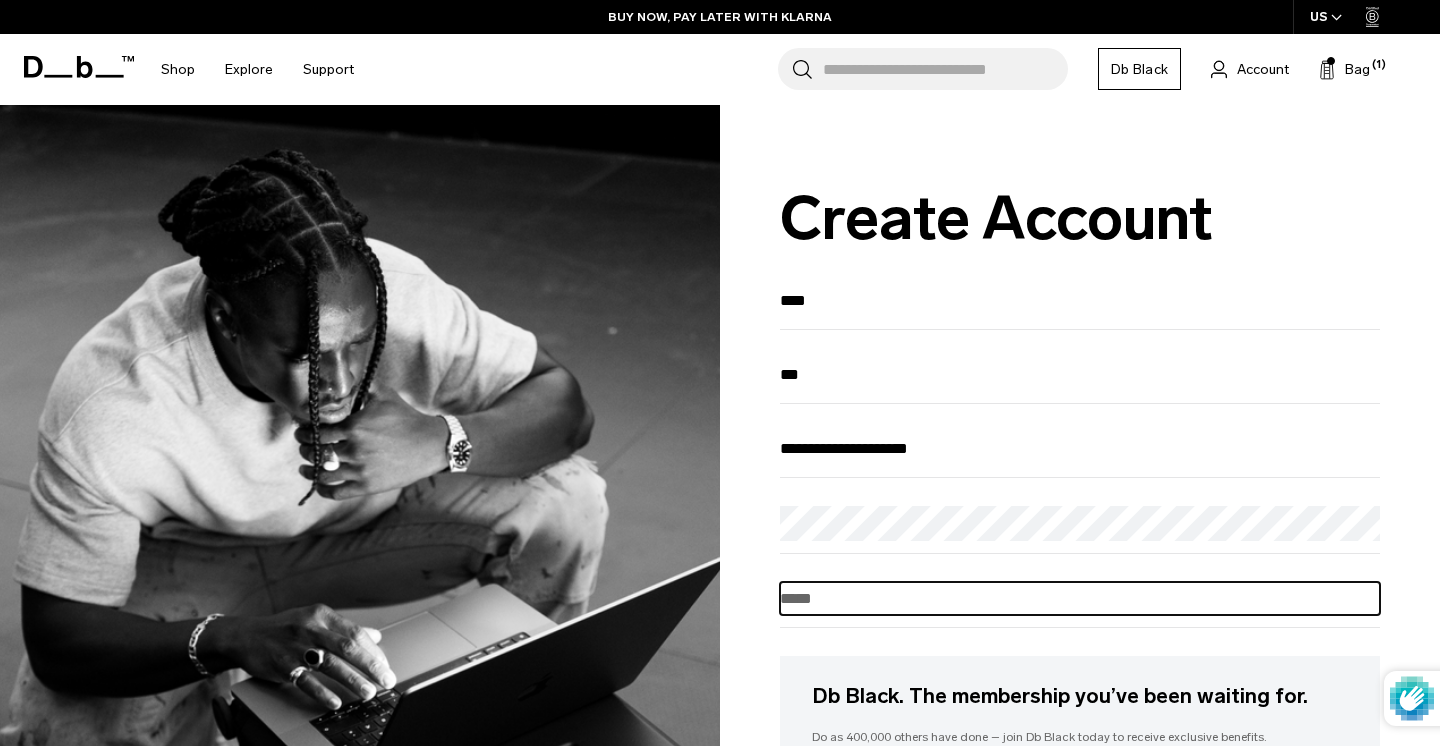 click at bounding box center [1080, 598] 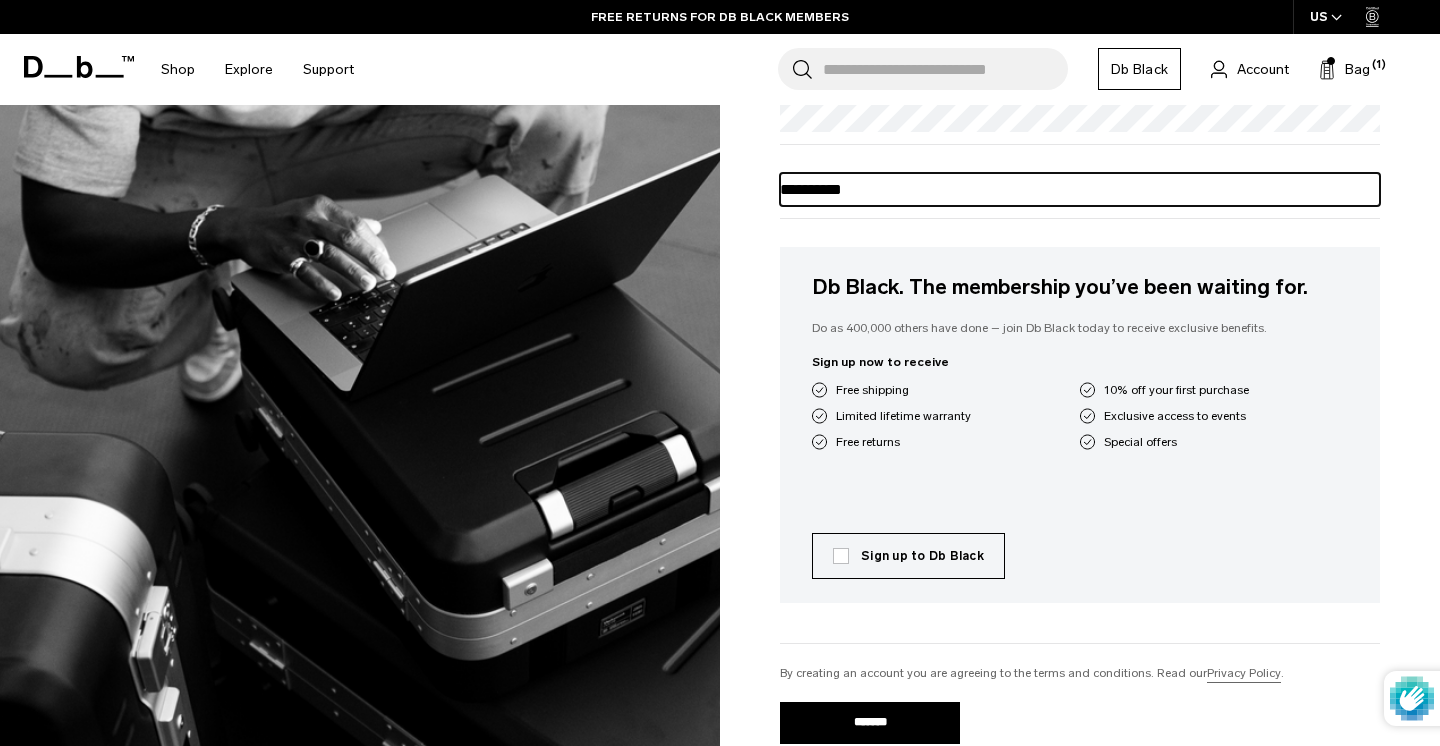 scroll, scrollTop: 589, scrollLeft: 0, axis: vertical 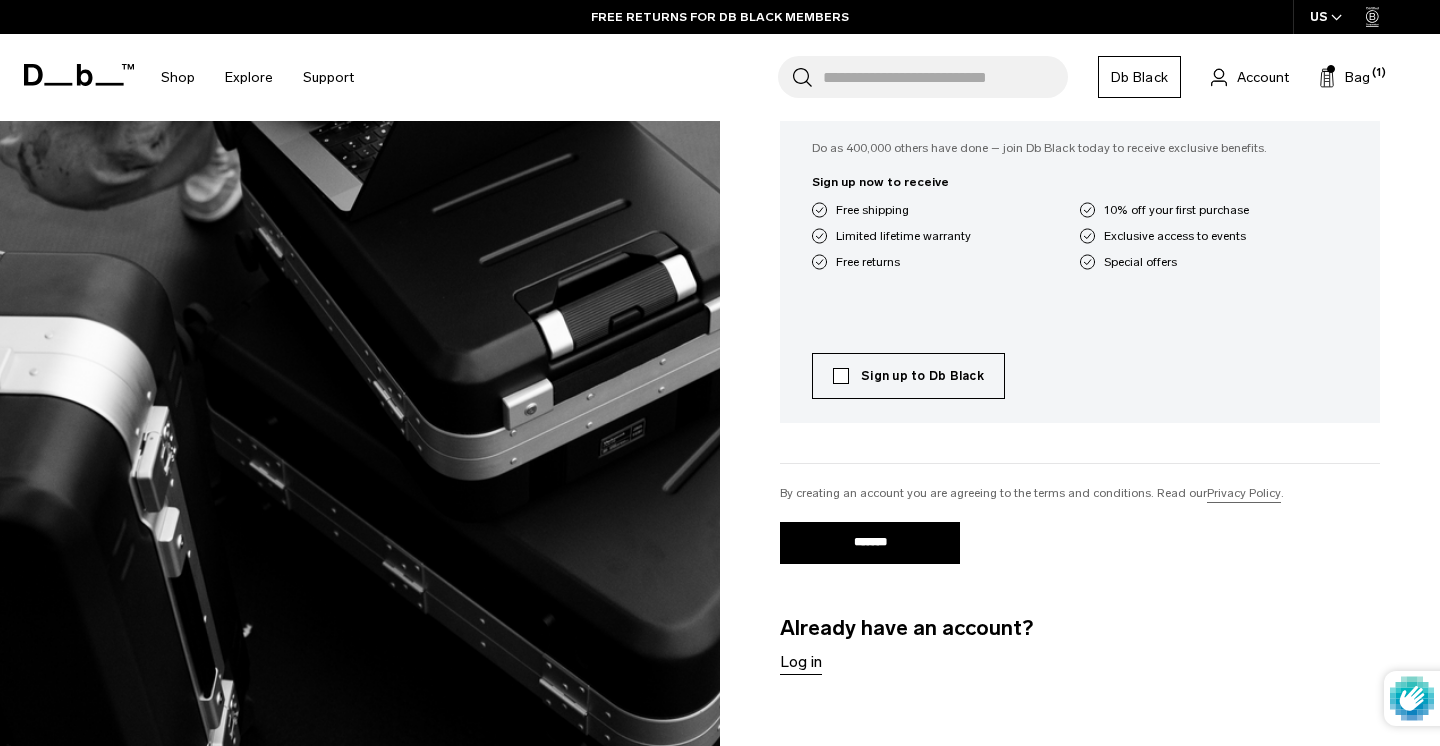 type on "**********" 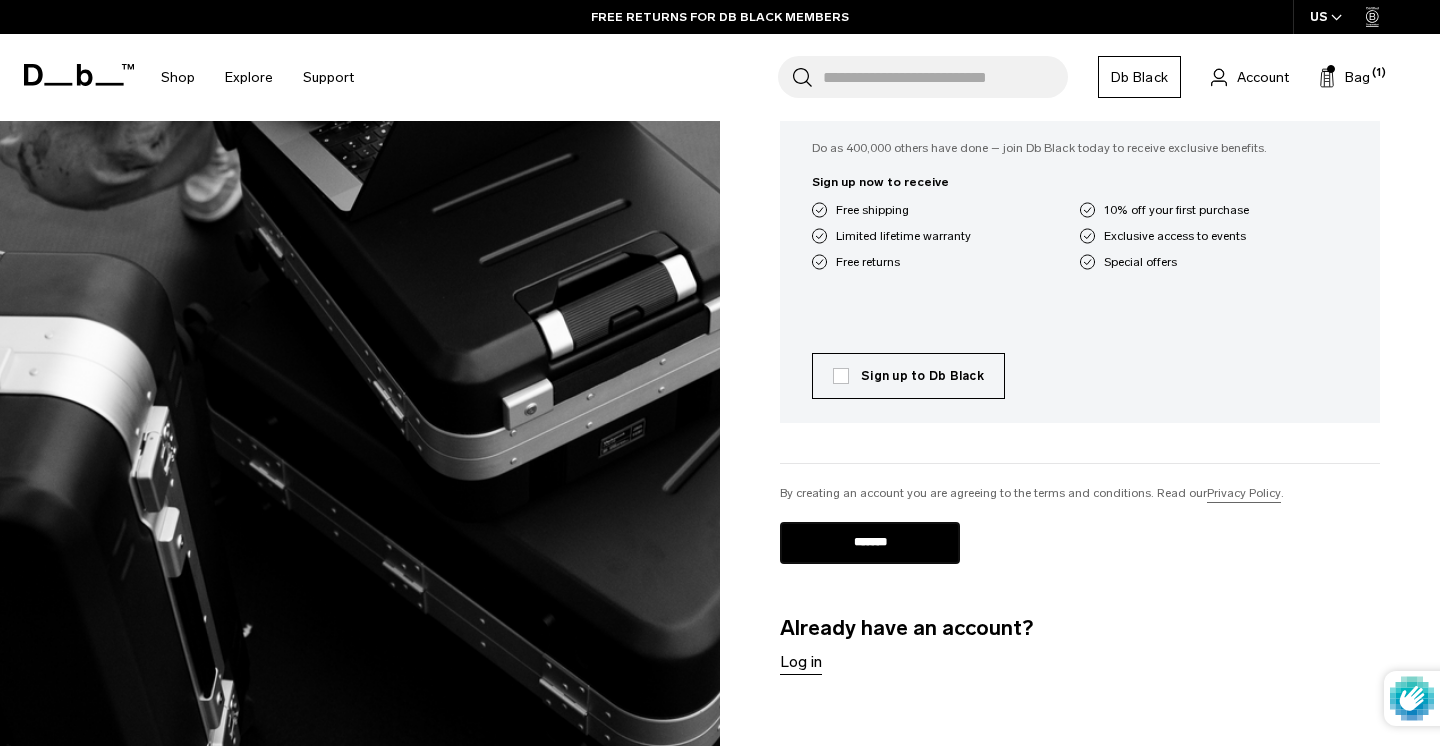 click on "*******" at bounding box center (870, 543) 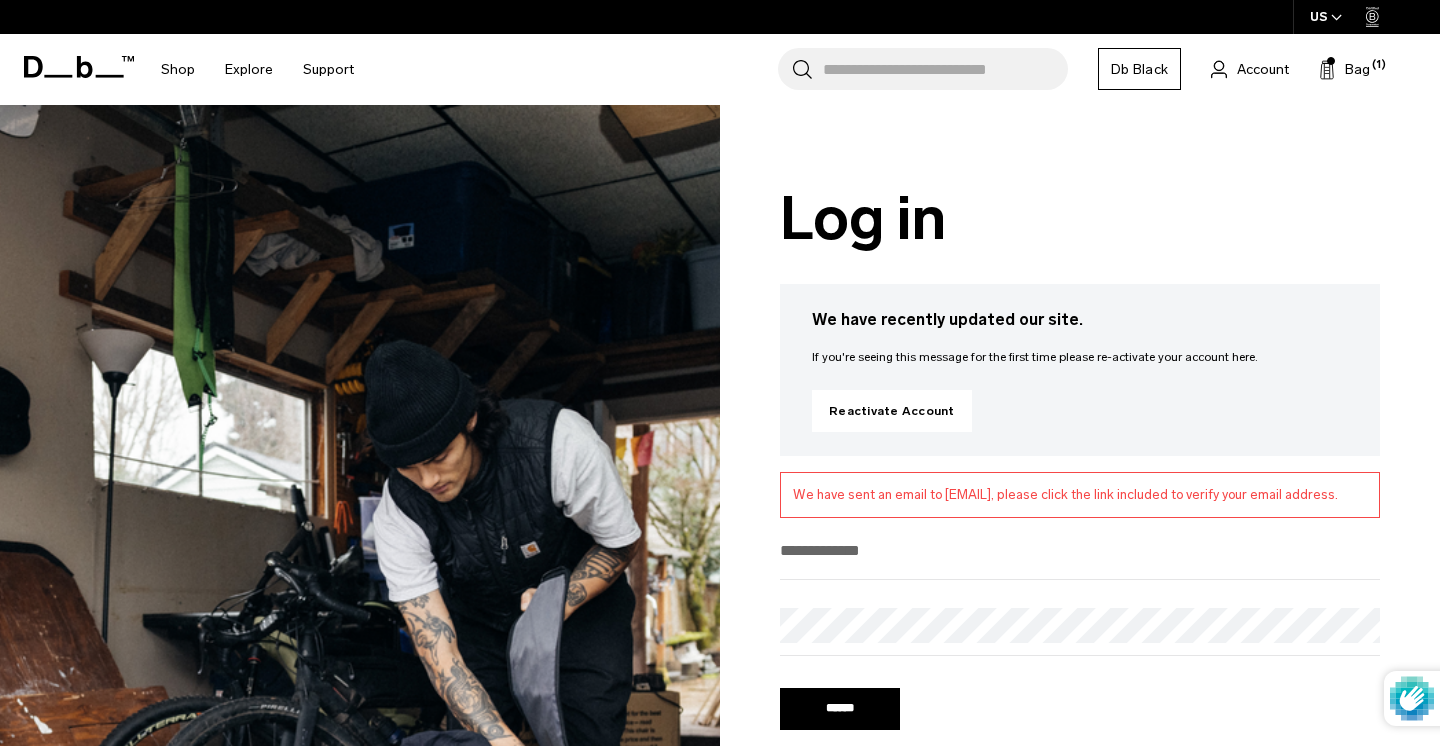 scroll, scrollTop: 0, scrollLeft: 0, axis: both 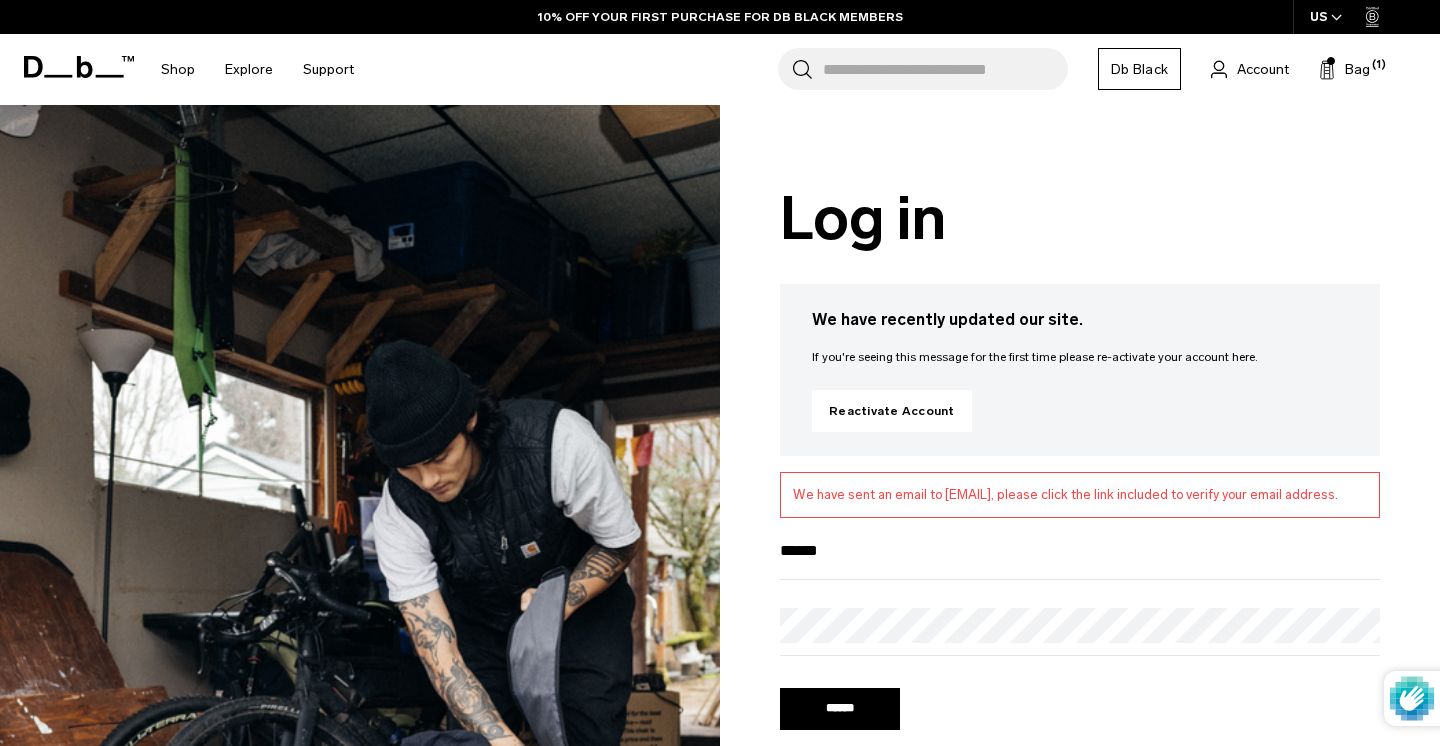 type on "**********" 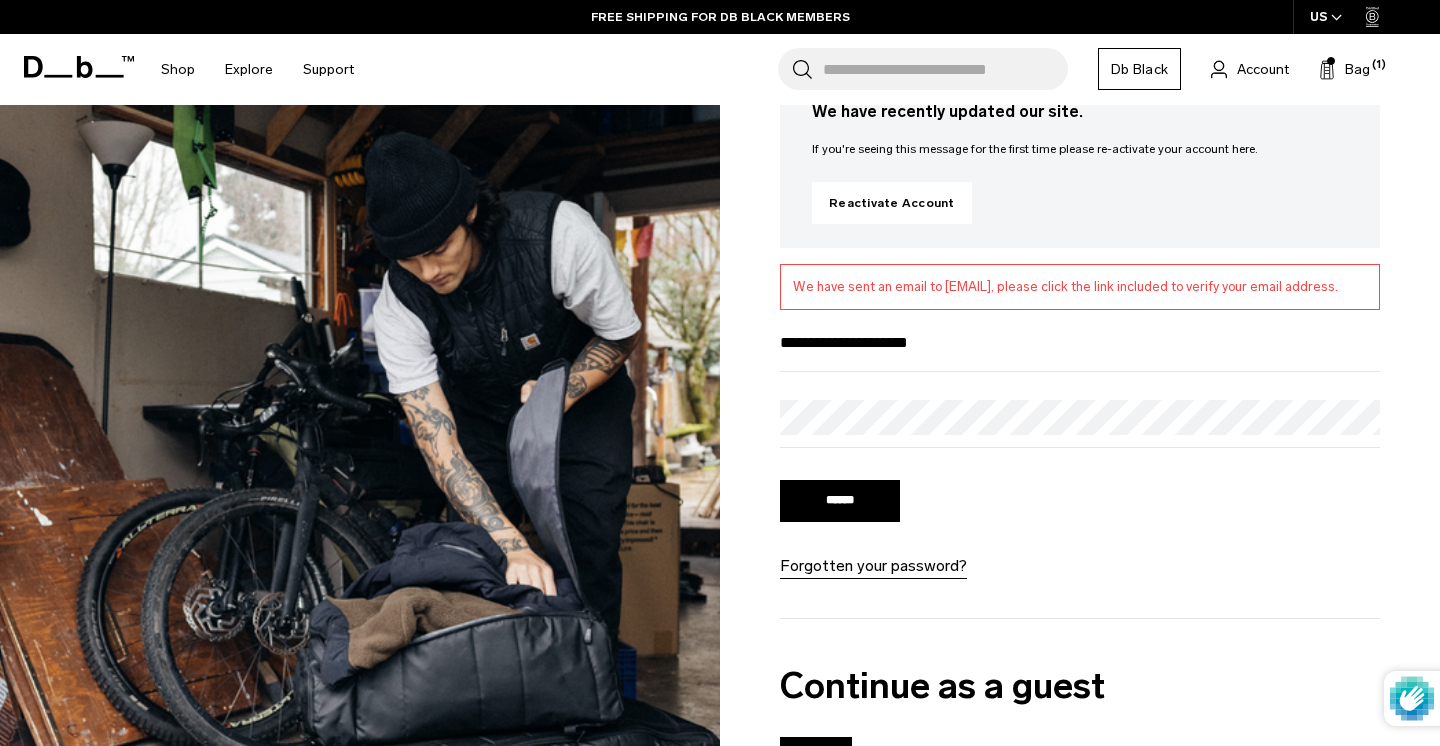 scroll, scrollTop: 281, scrollLeft: 0, axis: vertical 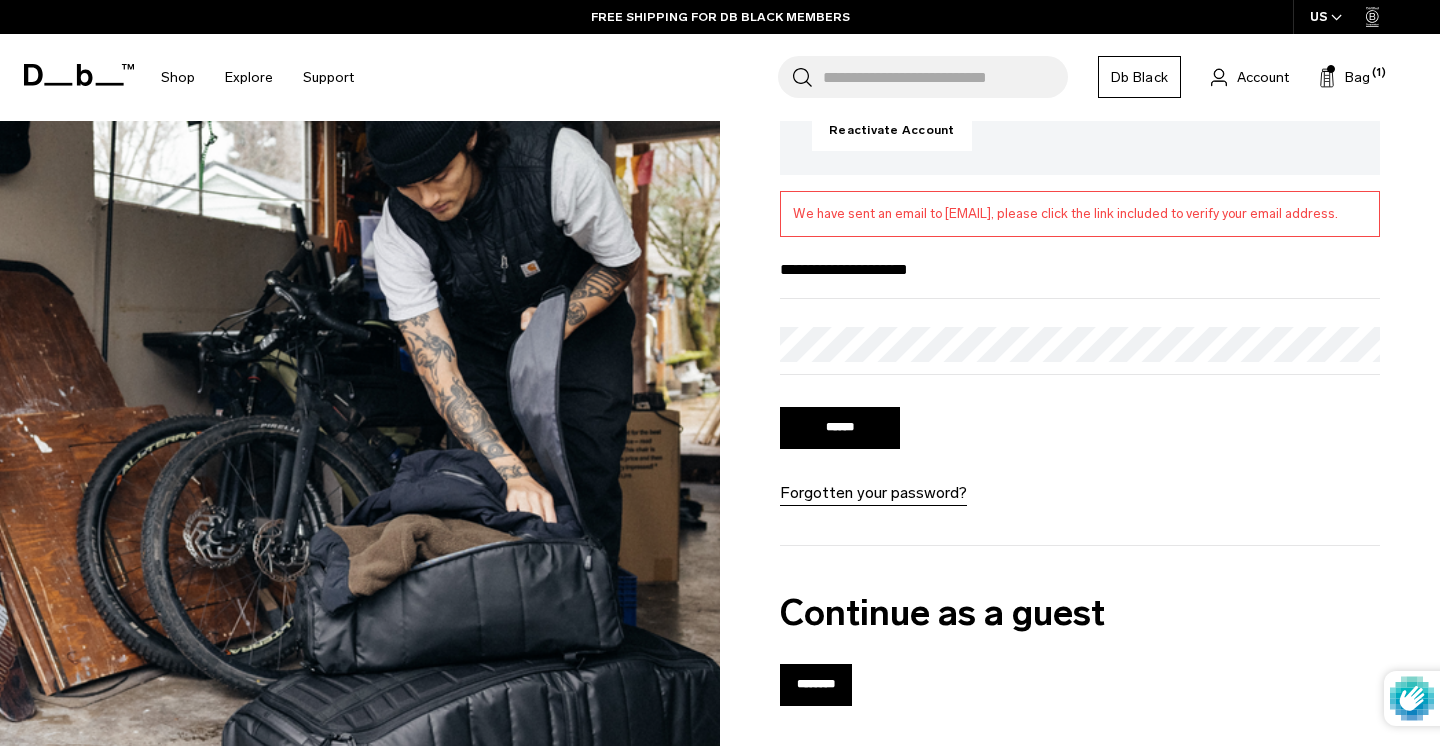 click on "******" at bounding box center (840, 428) 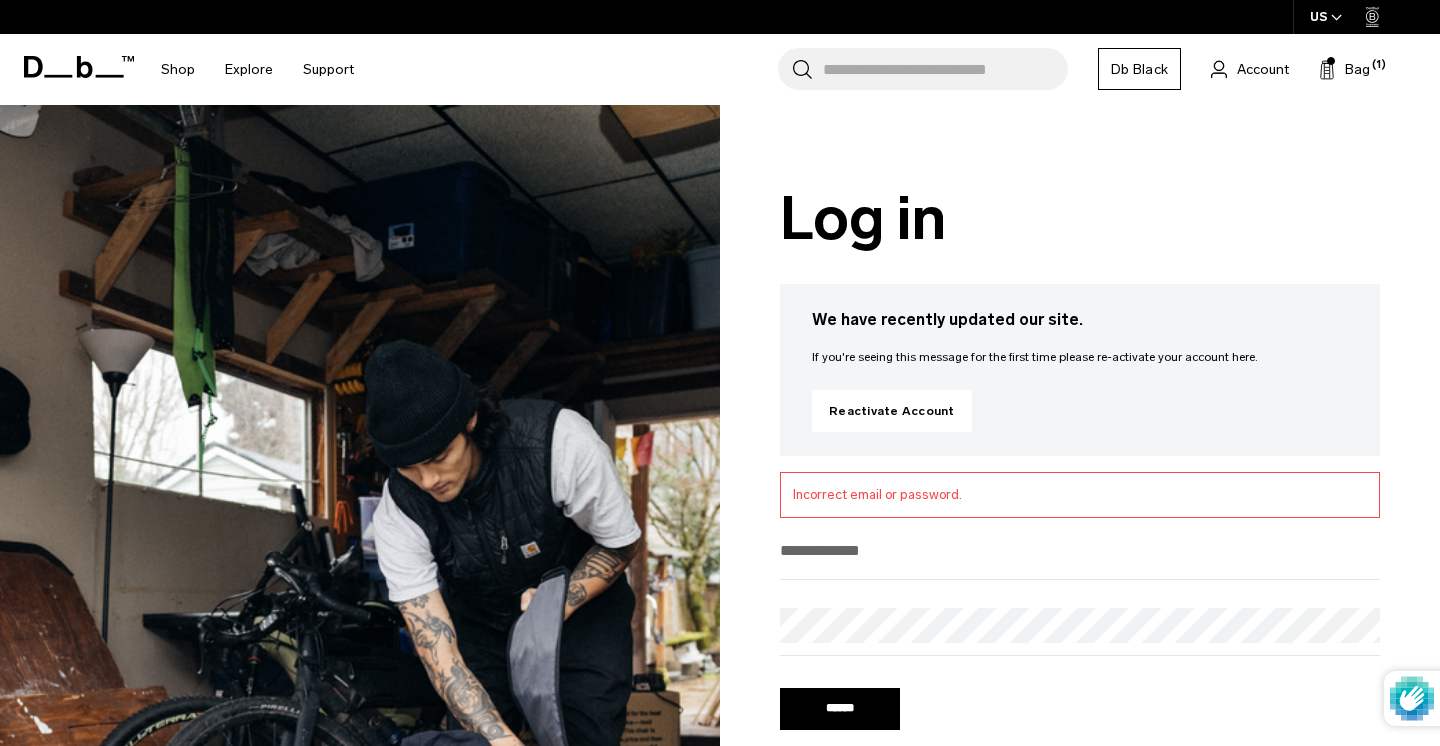 scroll, scrollTop: 0, scrollLeft: 0, axis: both 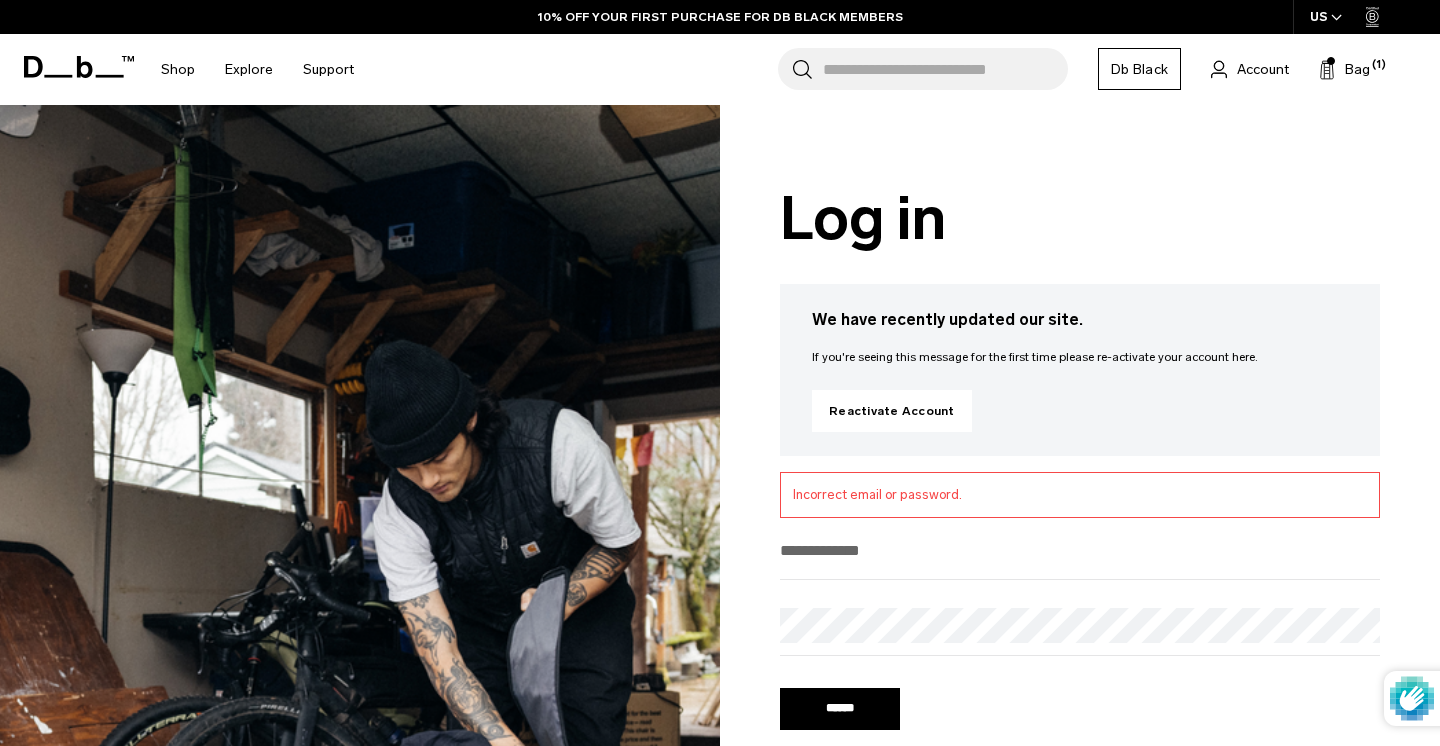 click at bounding box center [1080, 550] 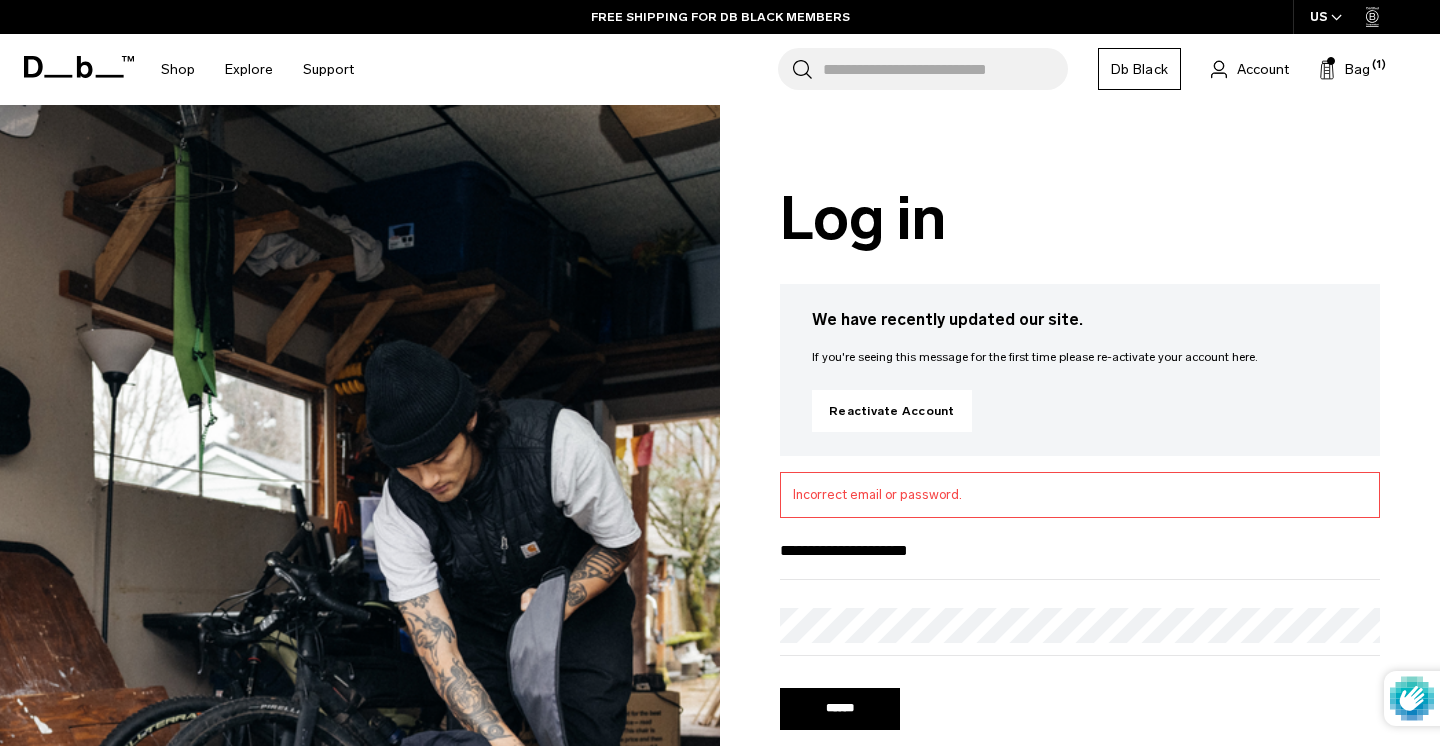 click on "******" at bounding box center [840, 709] 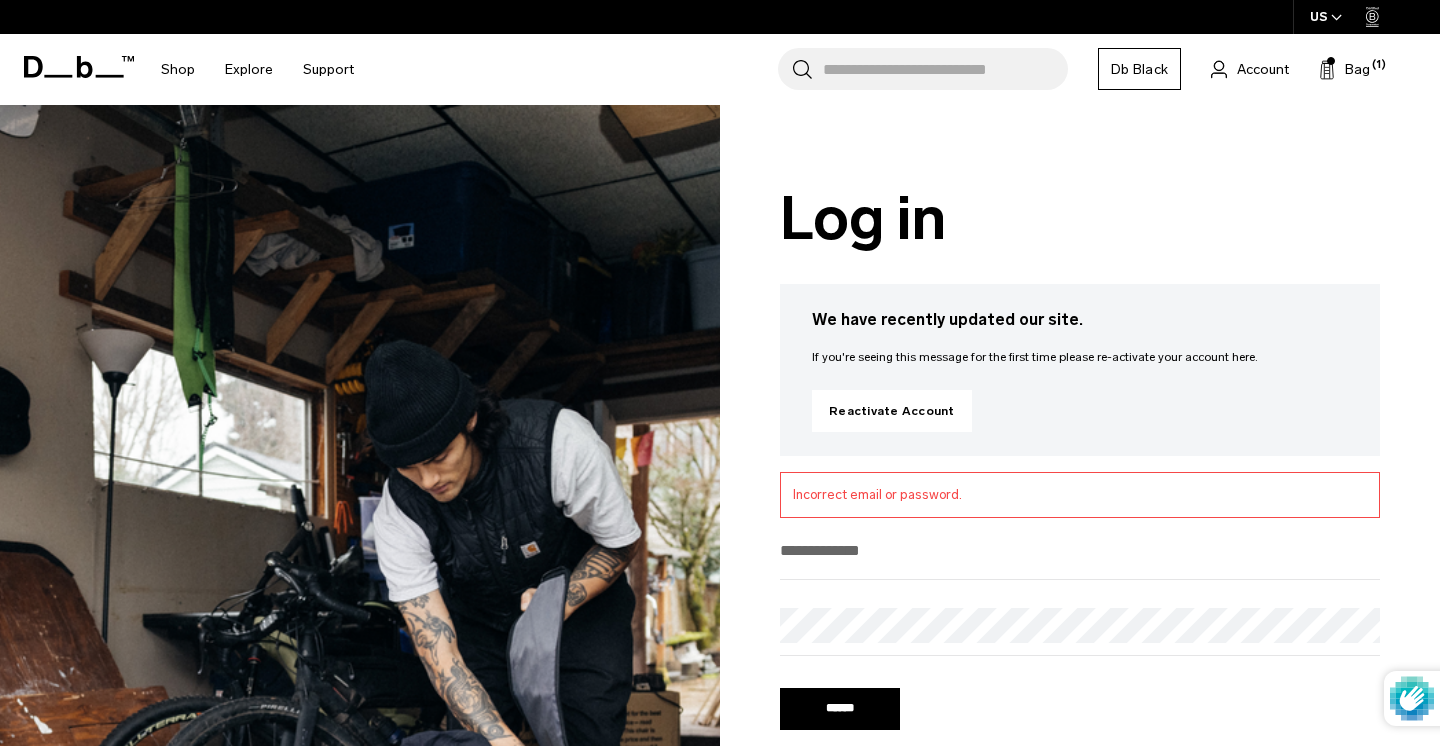 scroll, scrollTop: 0, scrollLeft: 0, axis: both 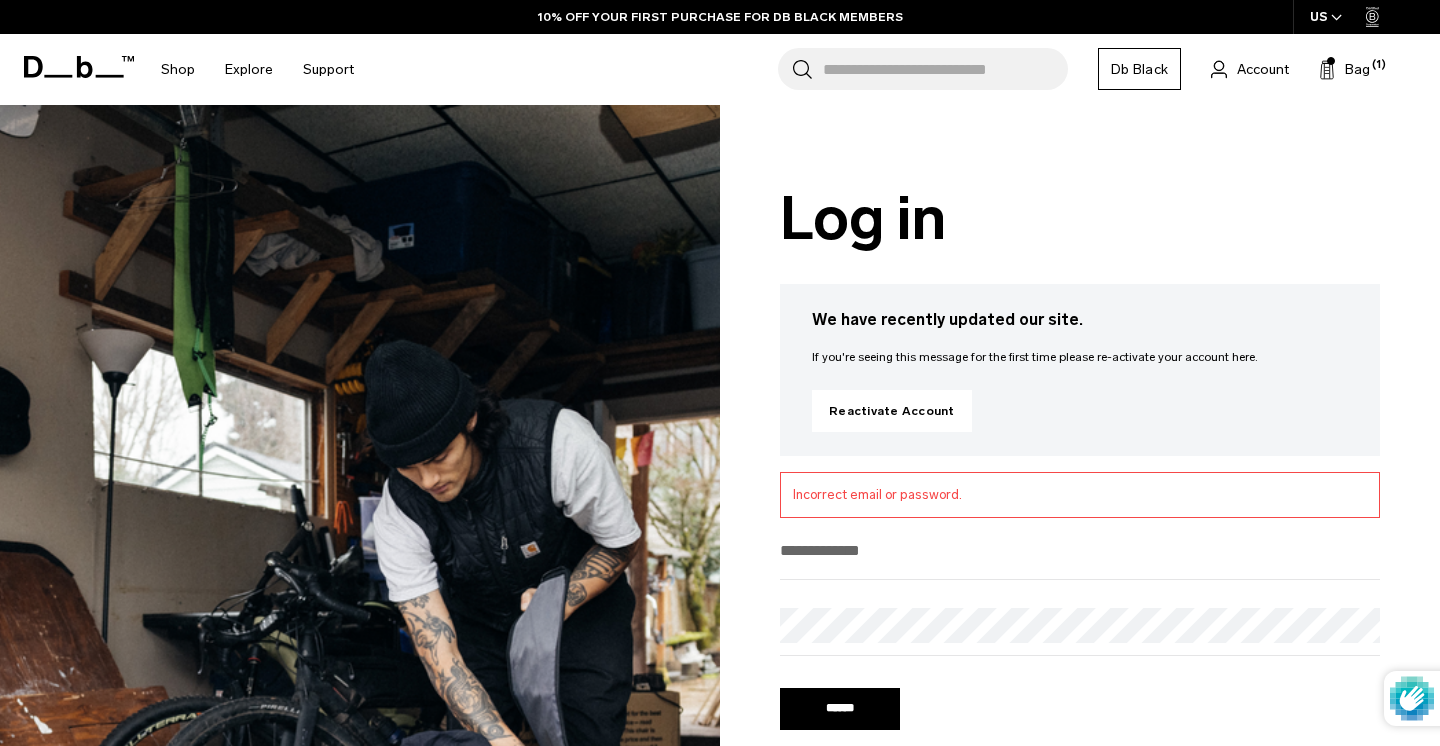 click on "******" at bounding box center (840, 709) 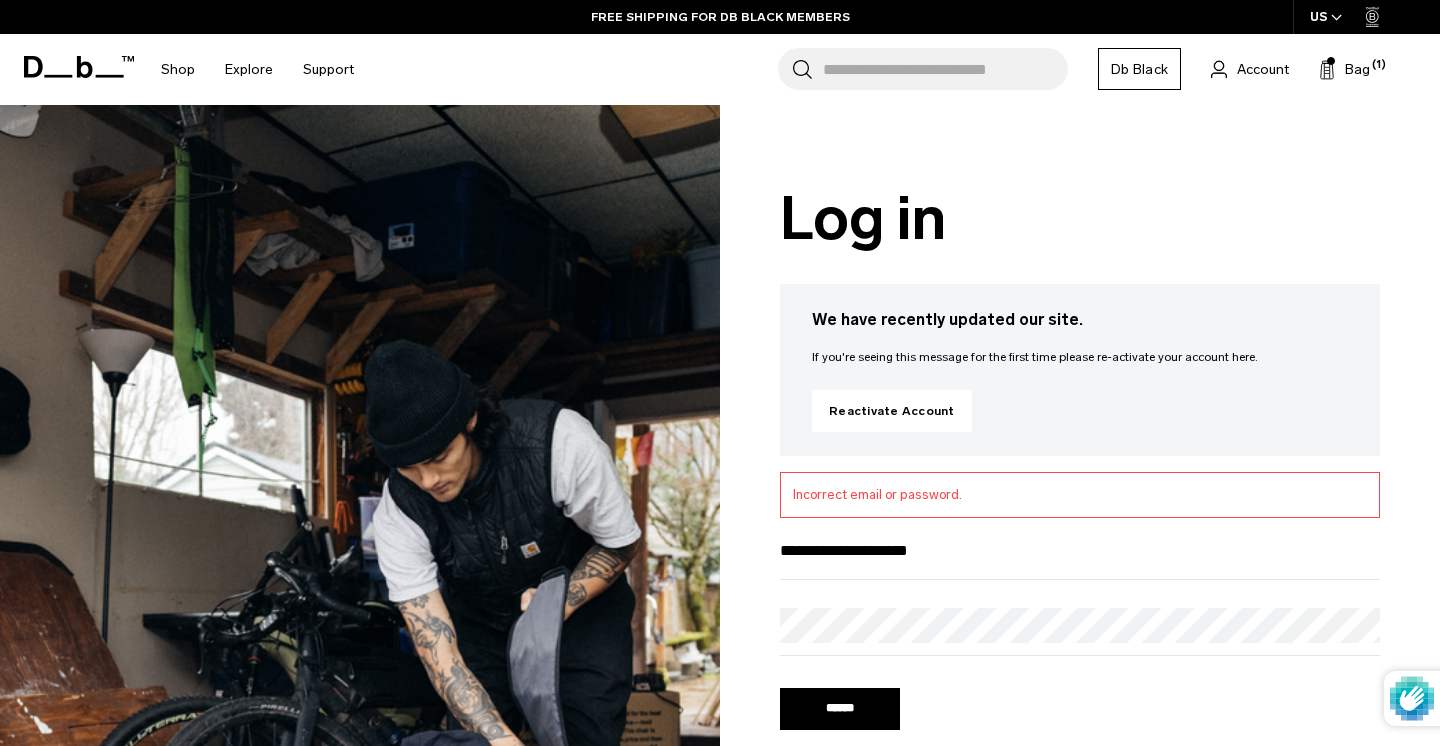click on "******" at bounding box center [840, 709] 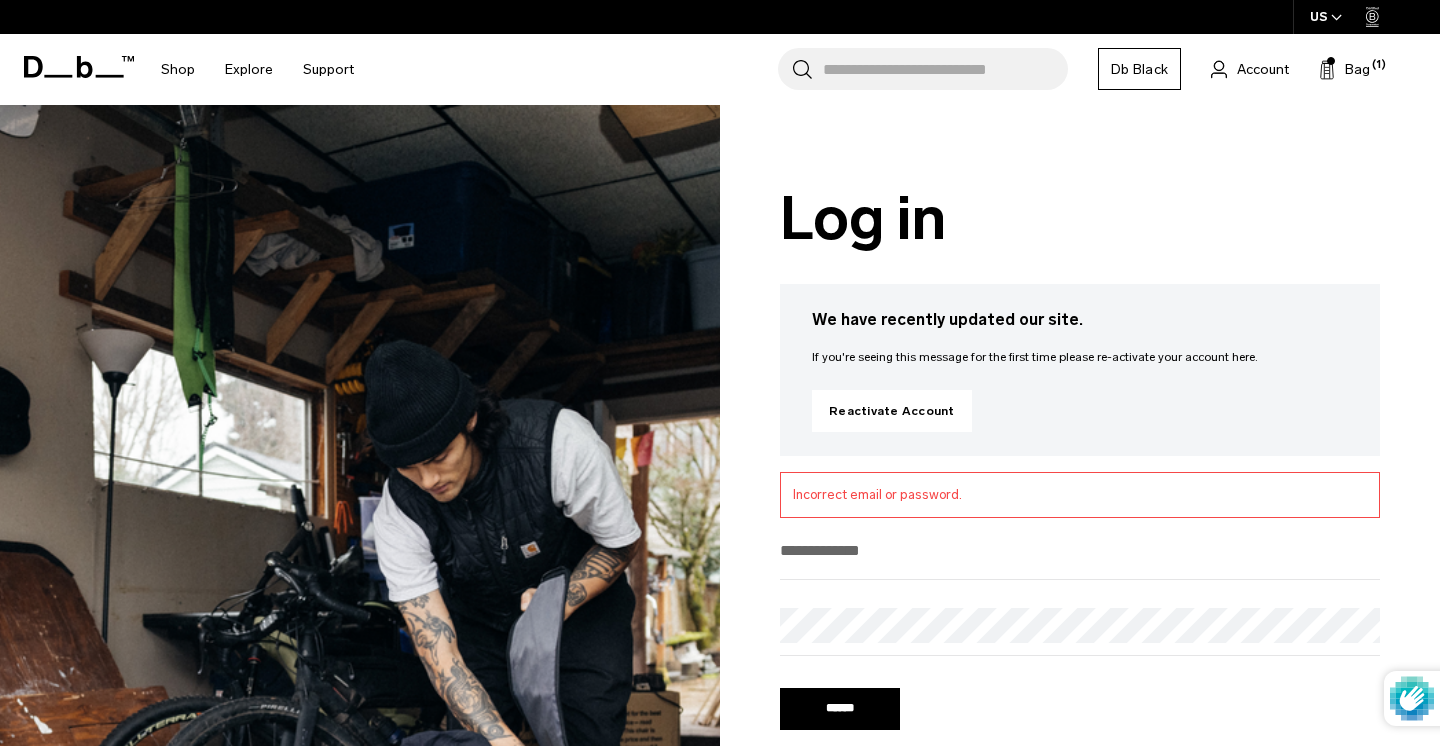 scroll, scrollTop: 0, scrollLeft: 0, axis: both 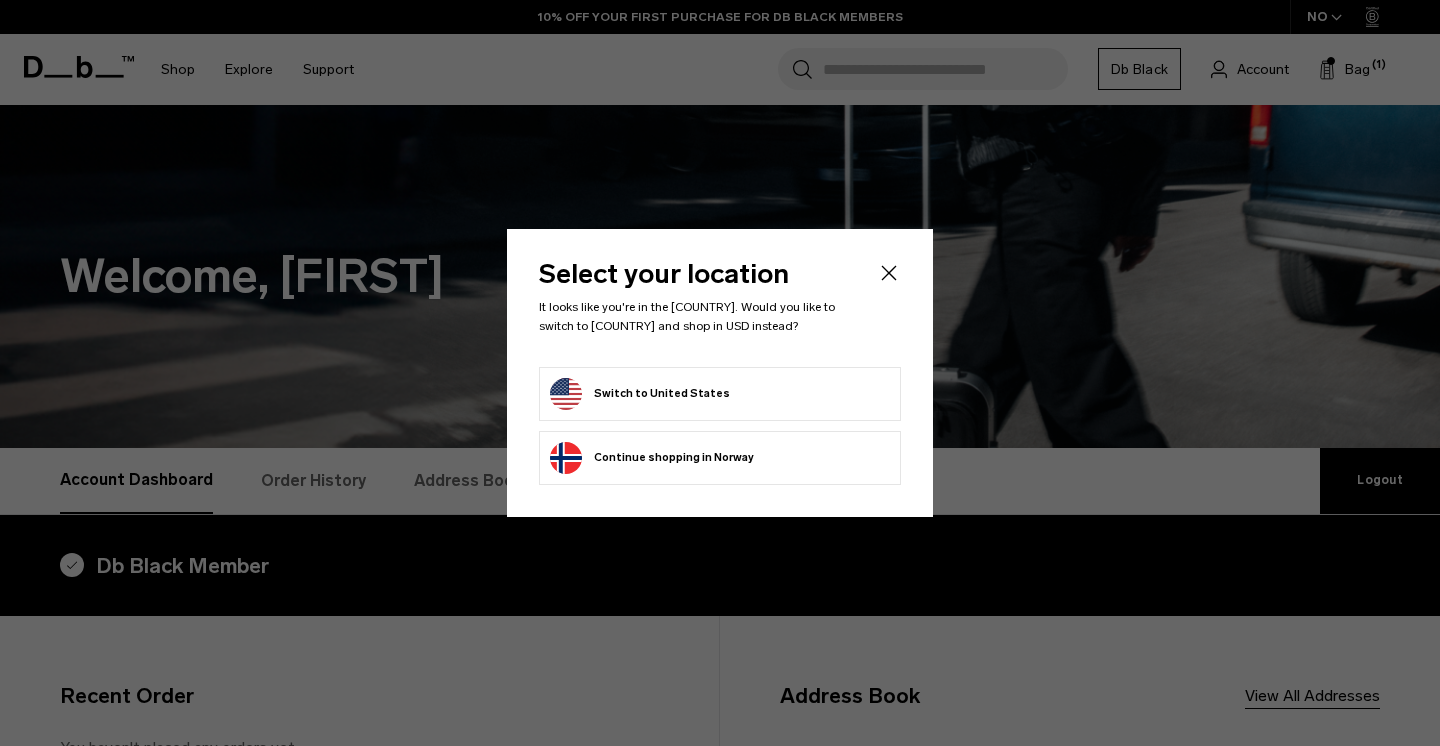 click on "Switch to United States" 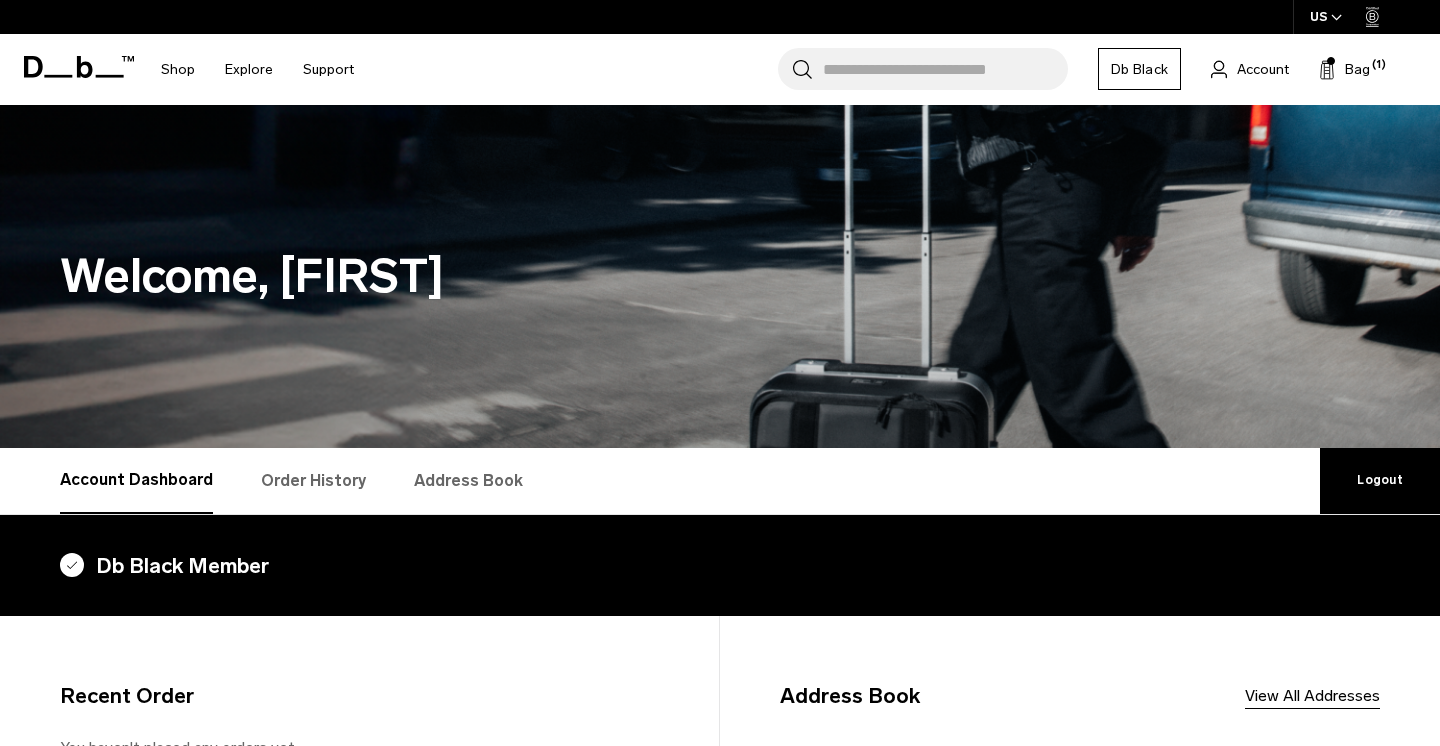 scroll, scrollTop: 0, scrollLeft: 0, axis: both 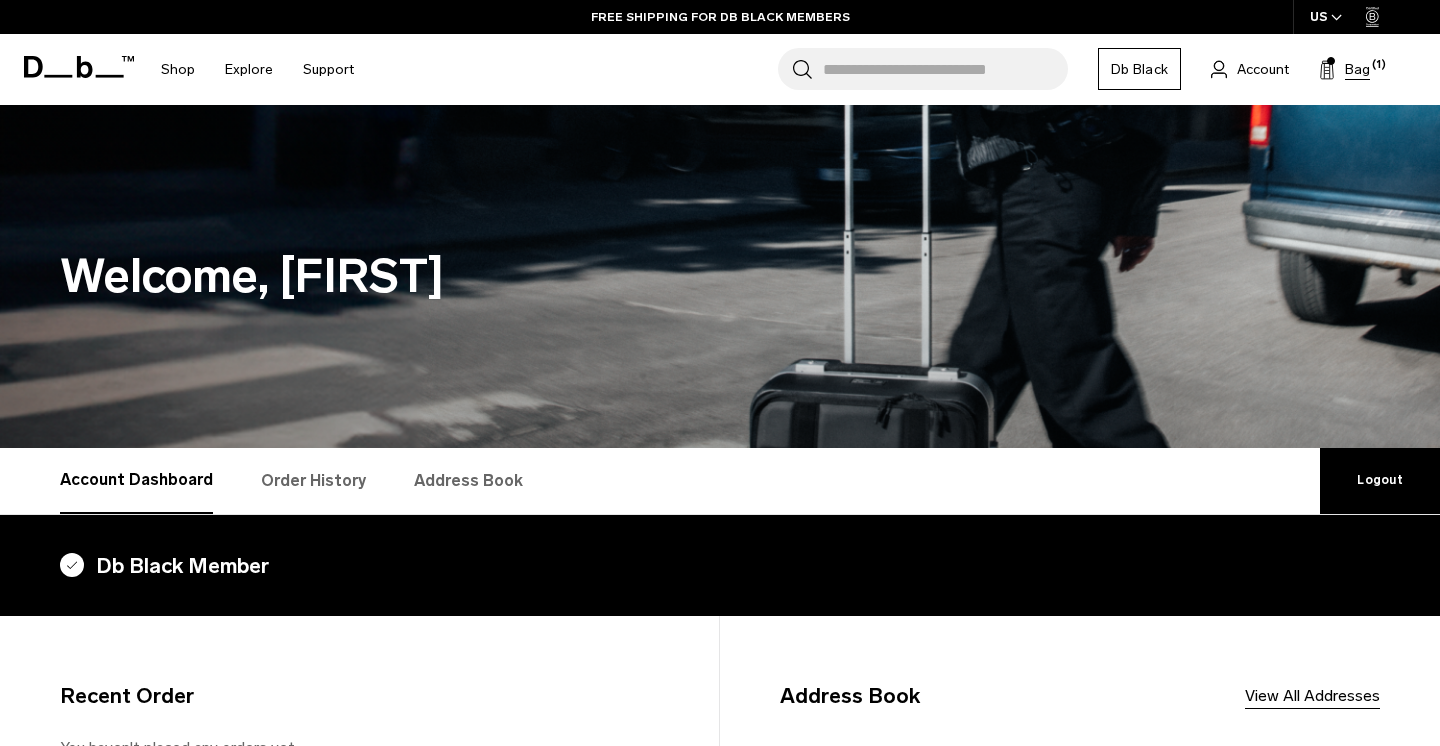 click on "Bag
(1)" at bounding box center [1344, 69] 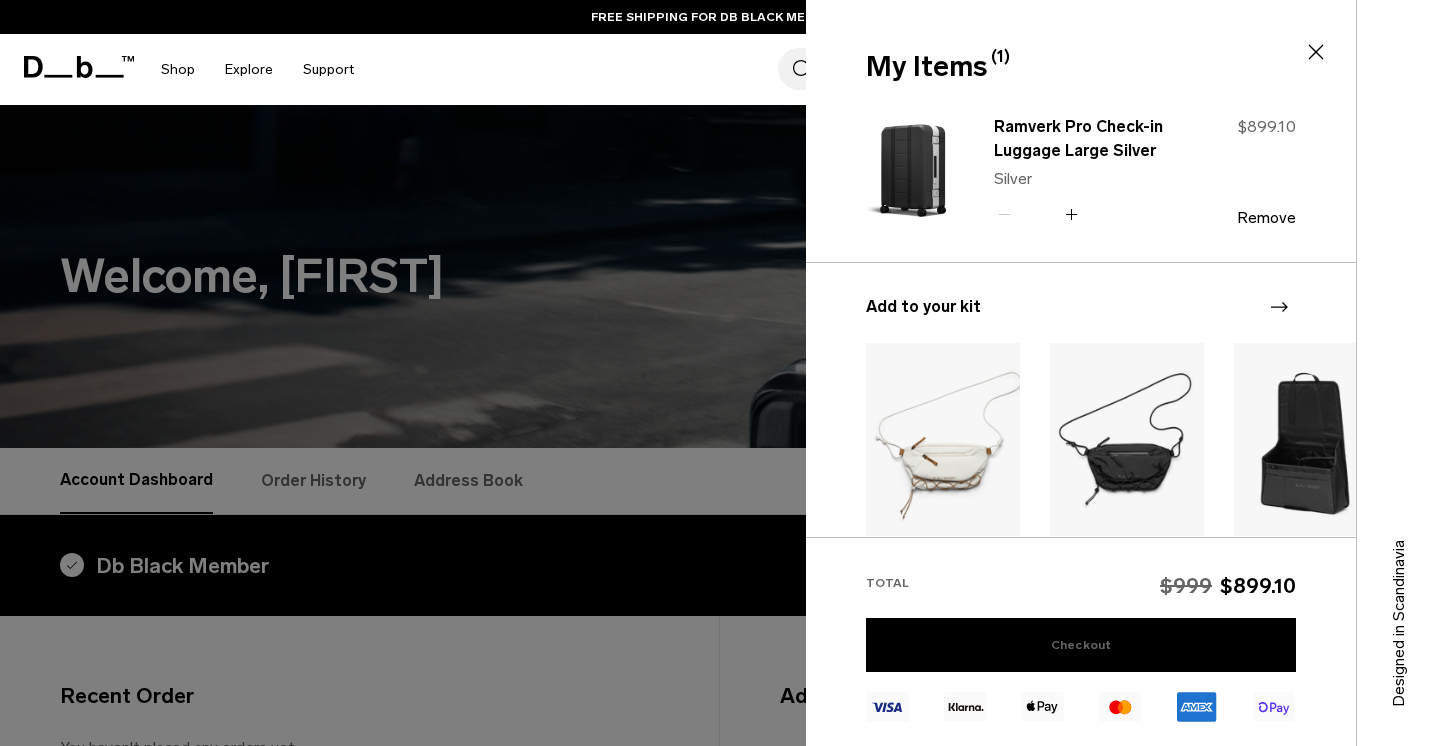 click on "Checkout" at bounding box center (1081, 645) 